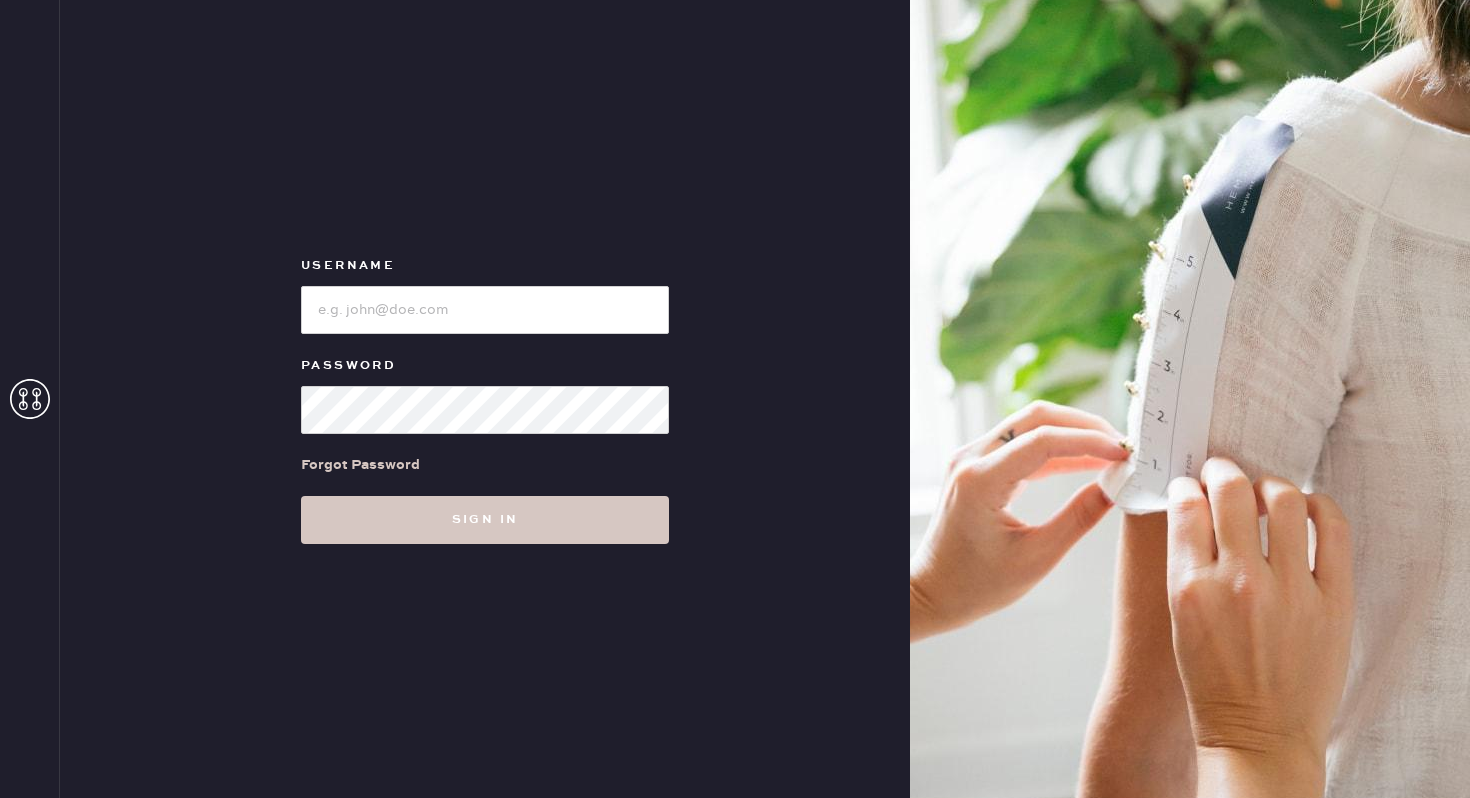 scroll, scrollTop: 0, scrollLeft: 0, axis: both 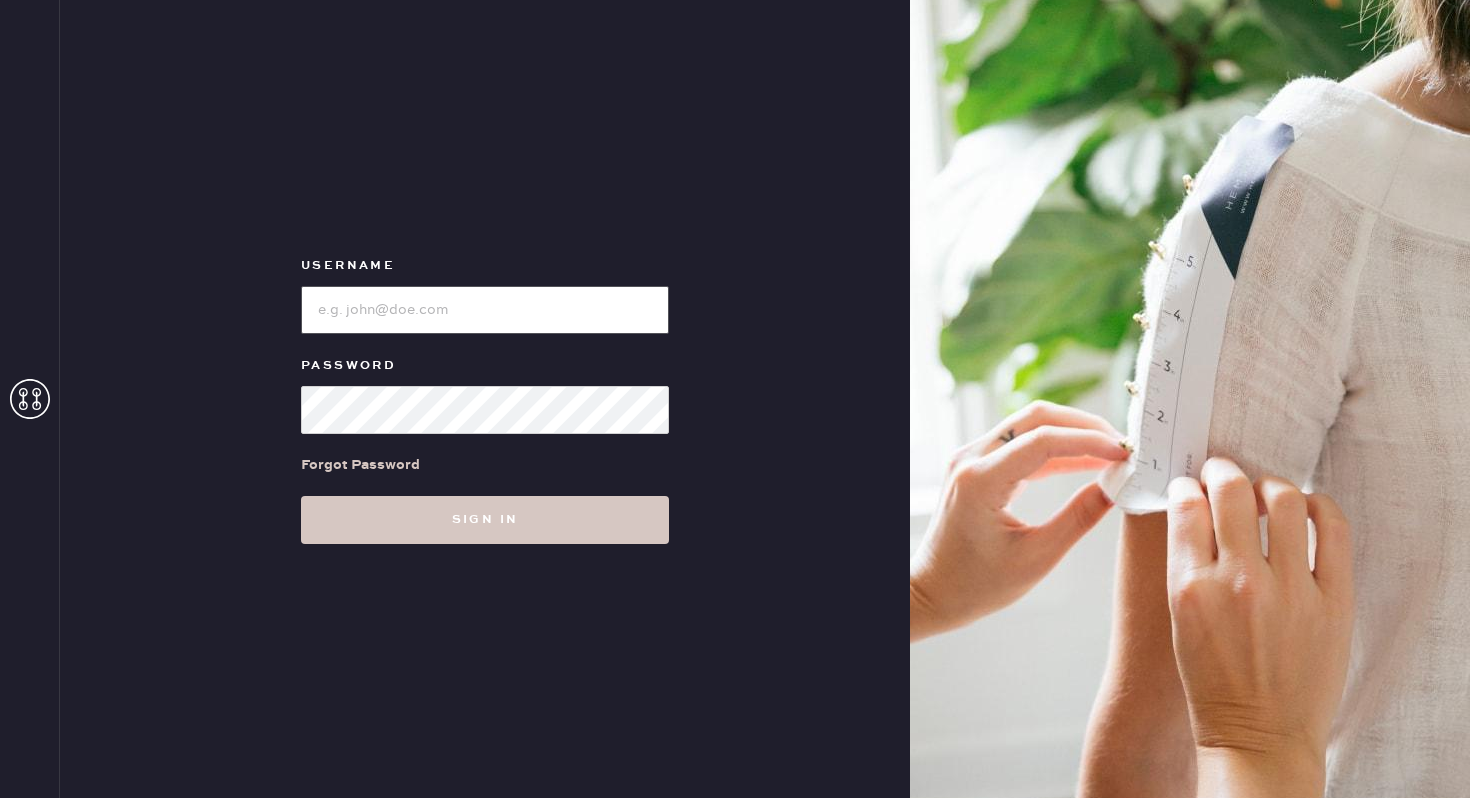 click at bounding box center [485, 310] 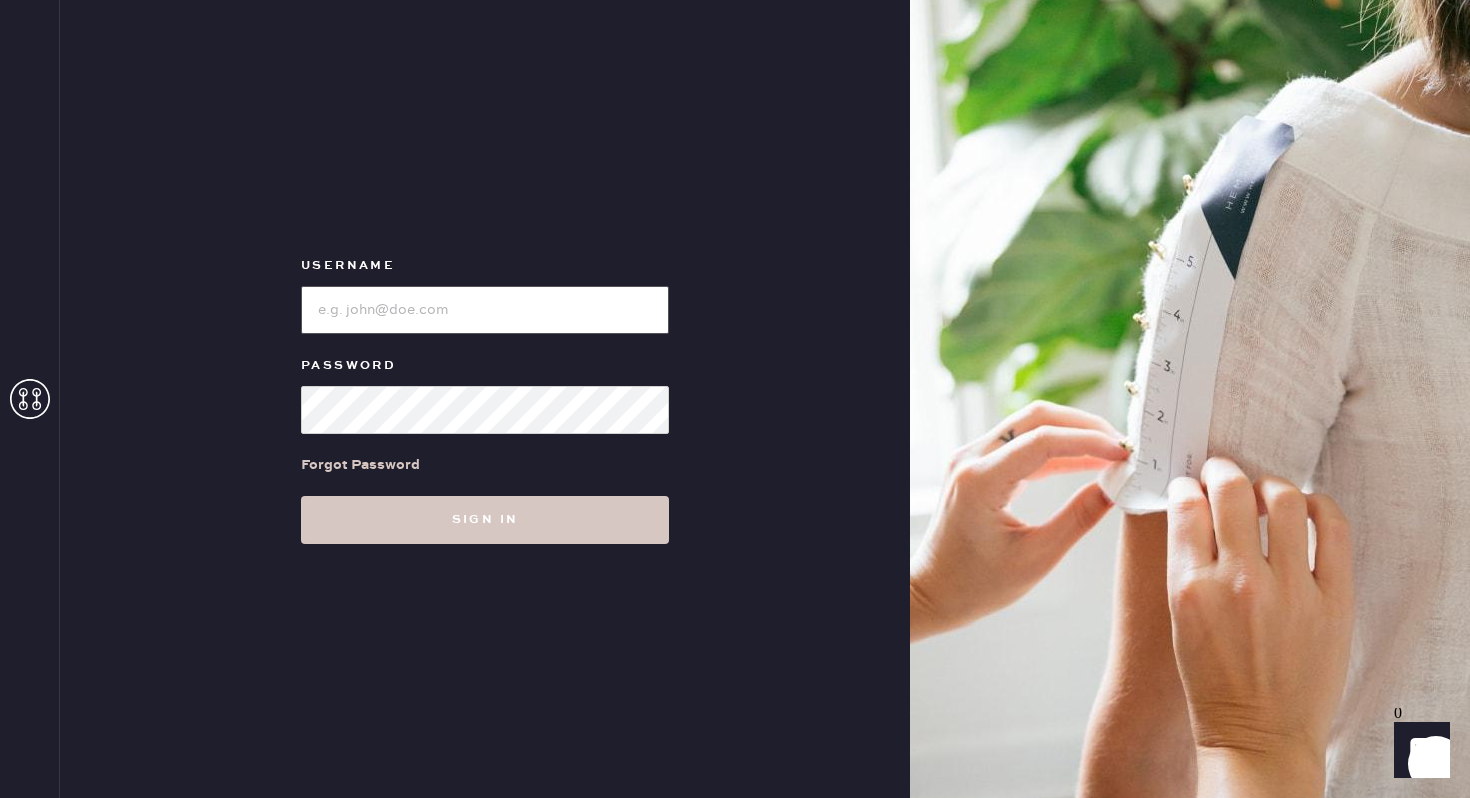 type on "reformationsouthcongress" 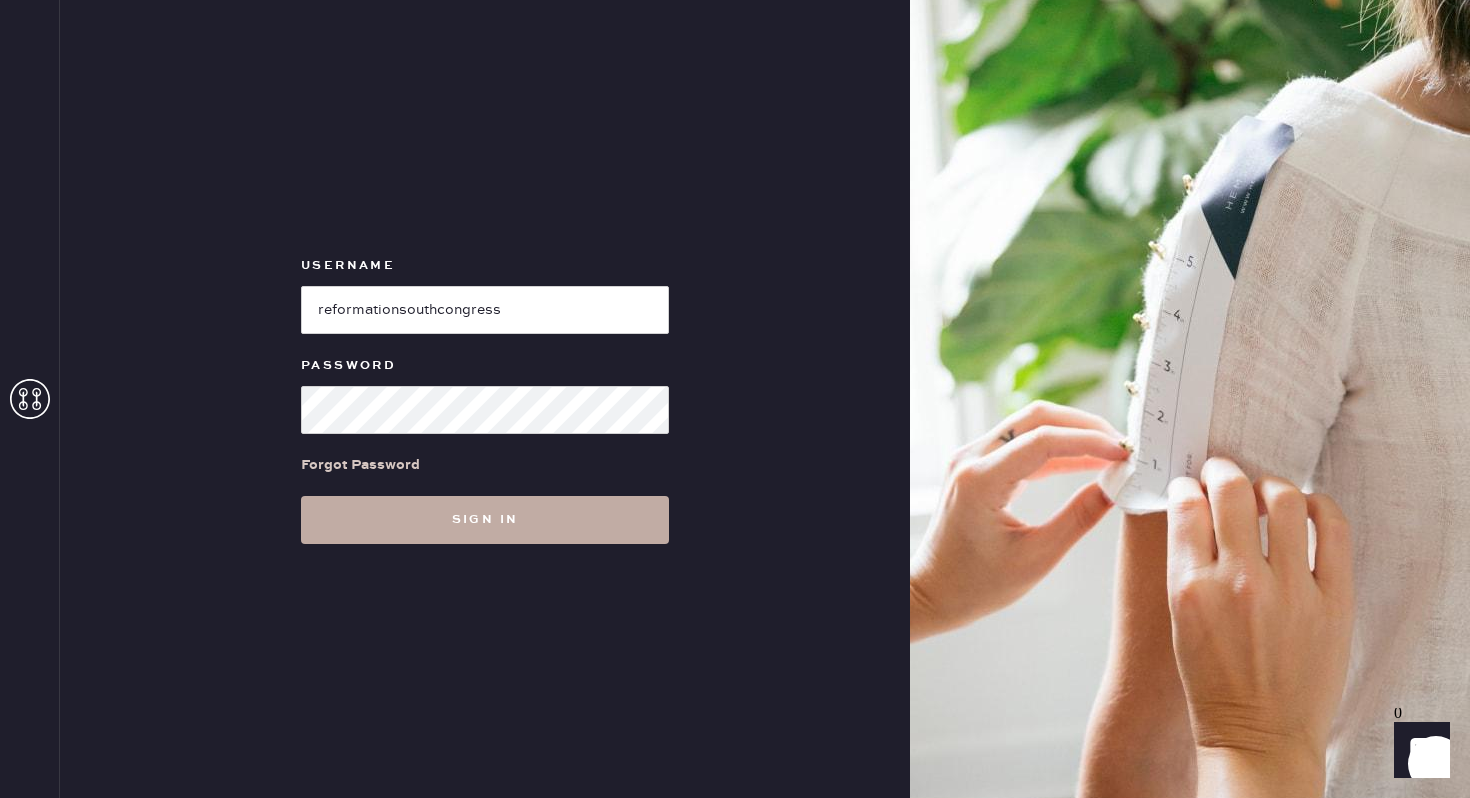 click on "Sign in" at bounding box center [485, 520] 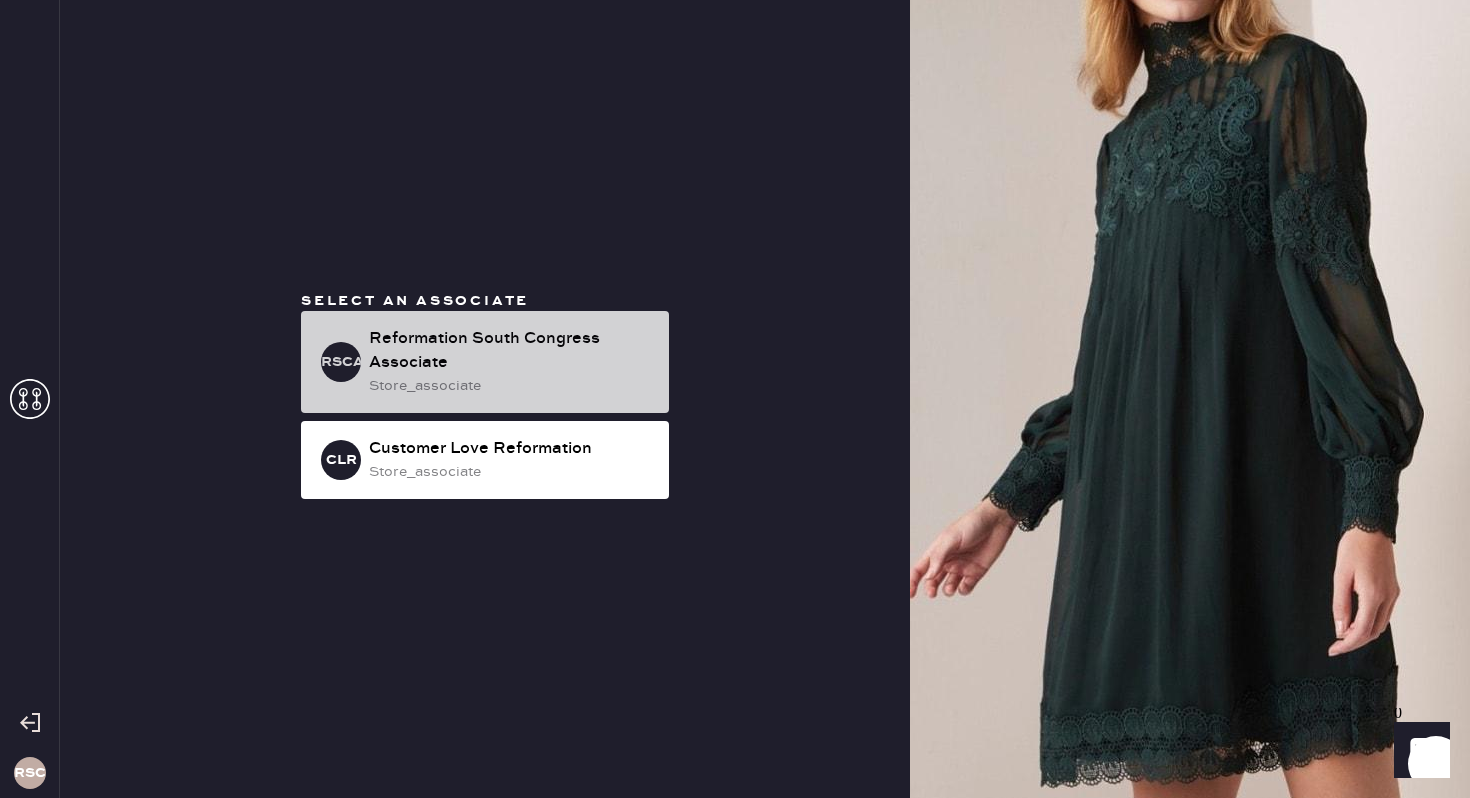 click on "Reformation South Congress Associate" at bounding box center [511, 351] 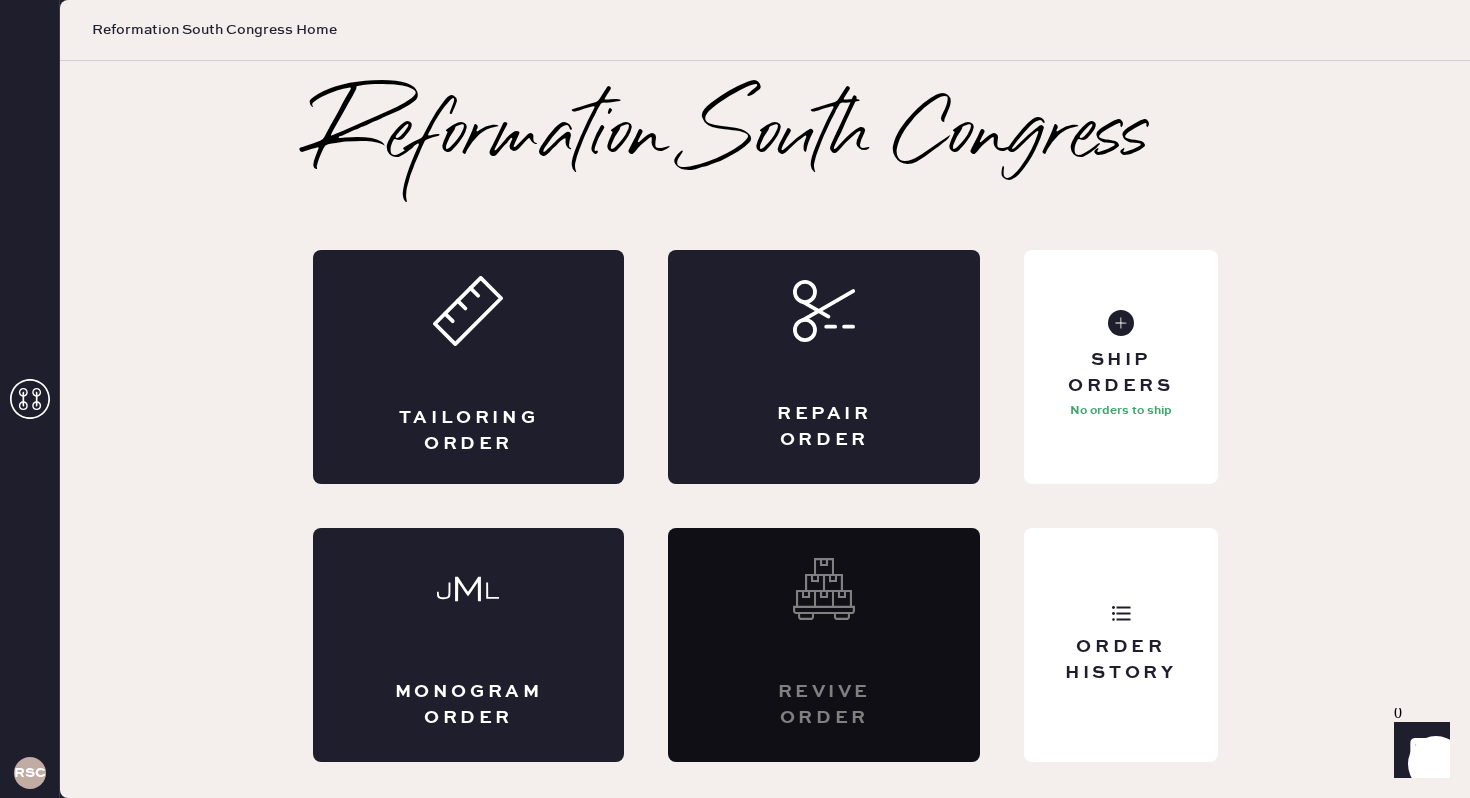 click on "Revive order" at bounding box center [824, 645] 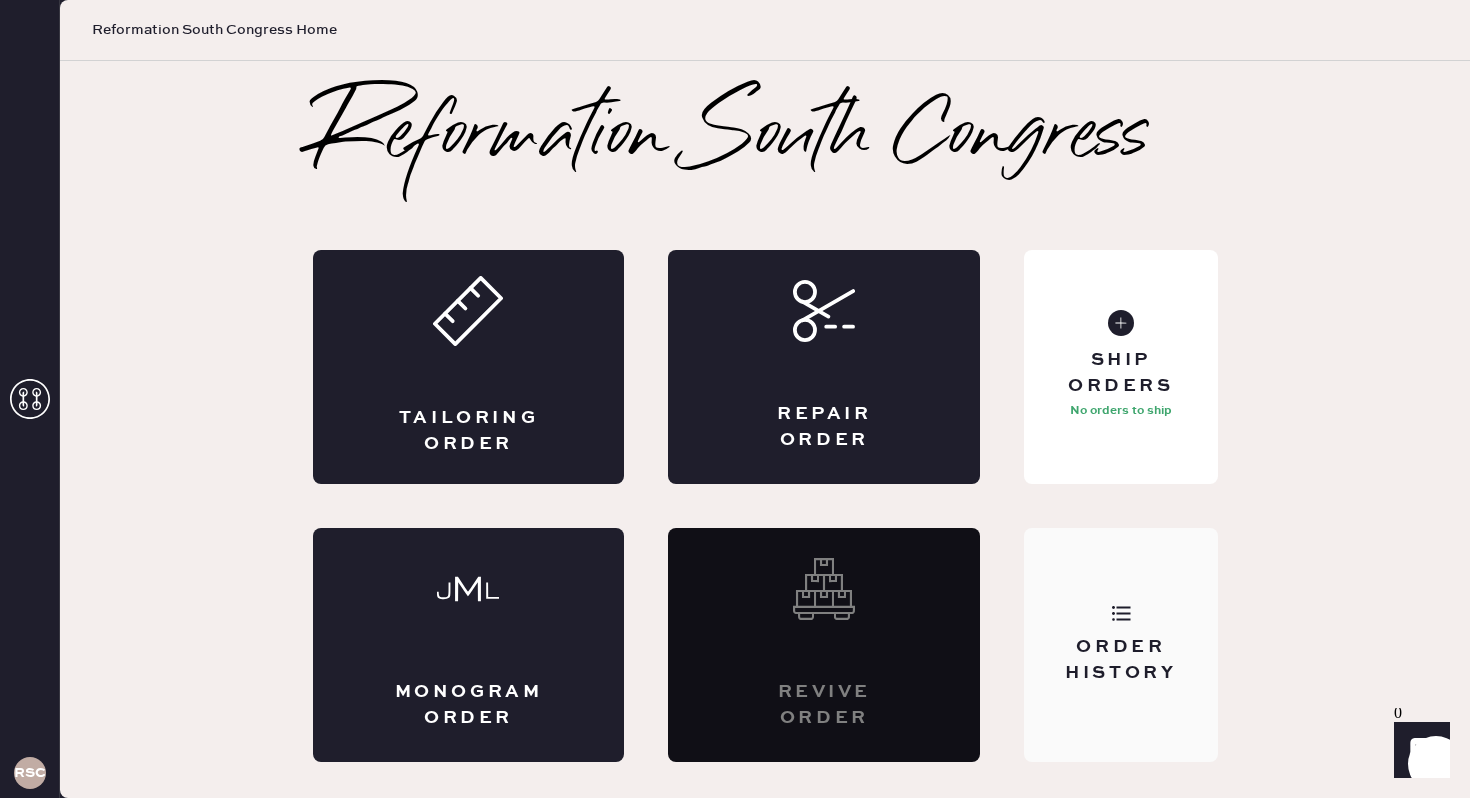 click on "Order History" at bounding box center (1120, 645) 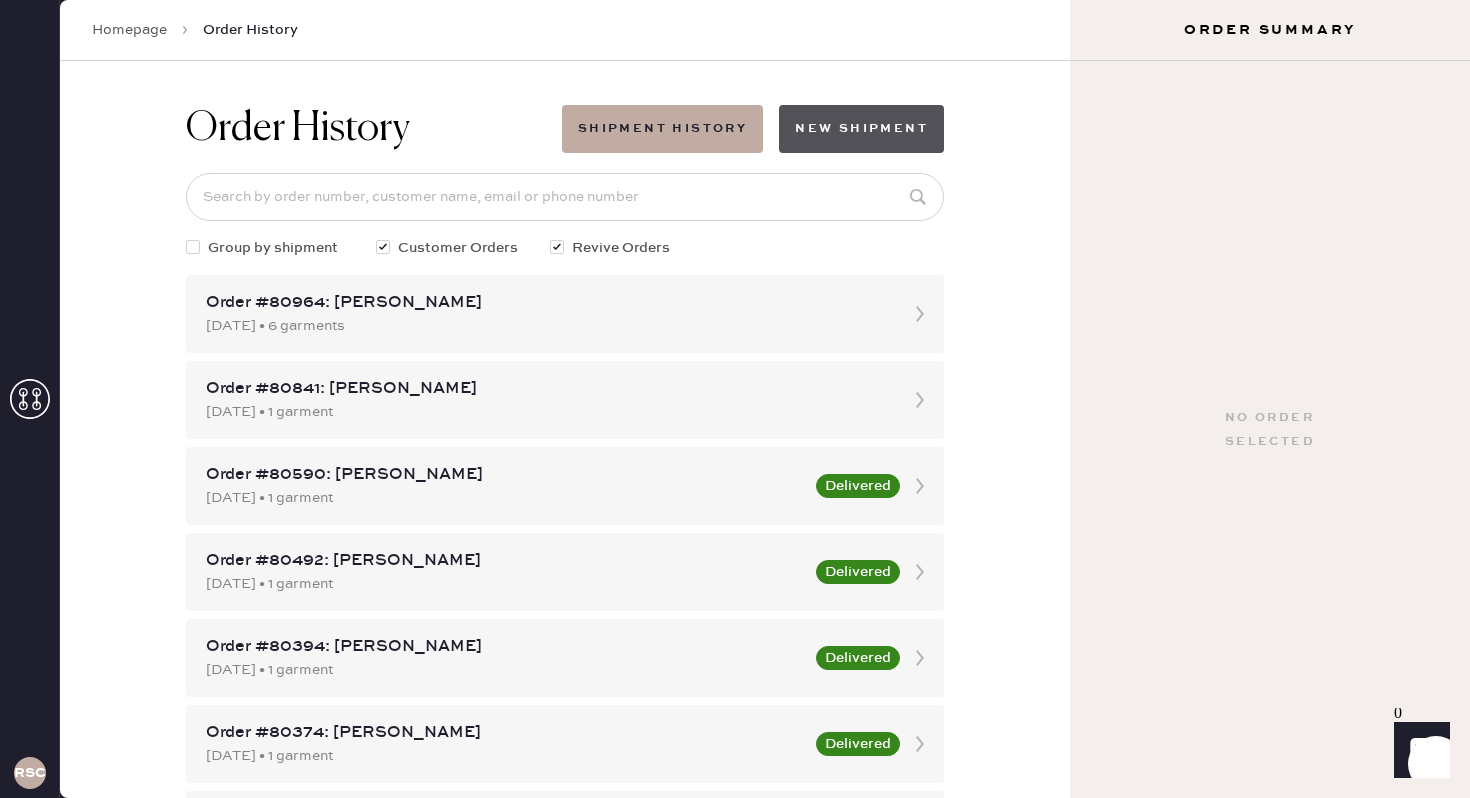 click on "New Shipment" at bounding box center [861, 129] 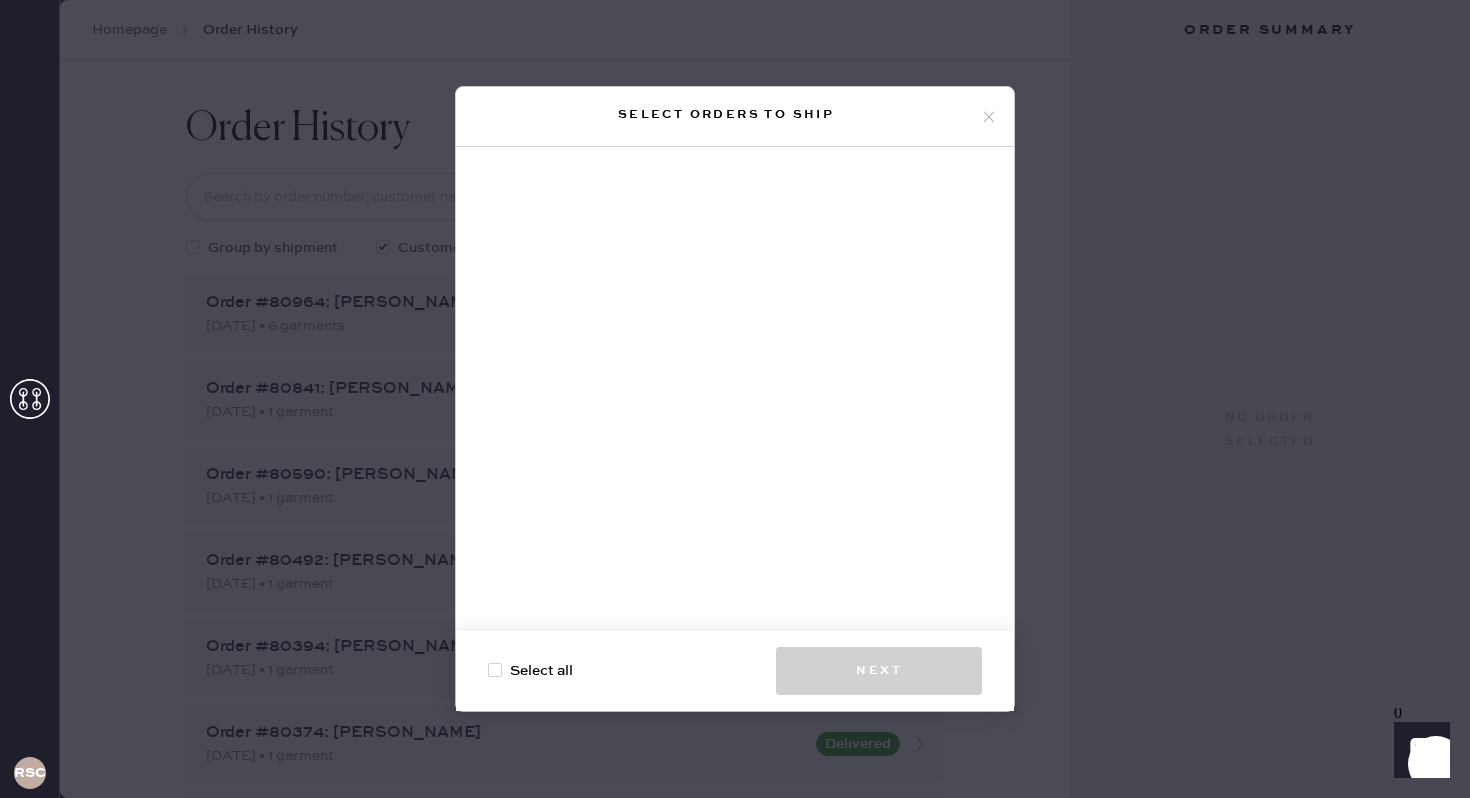 click 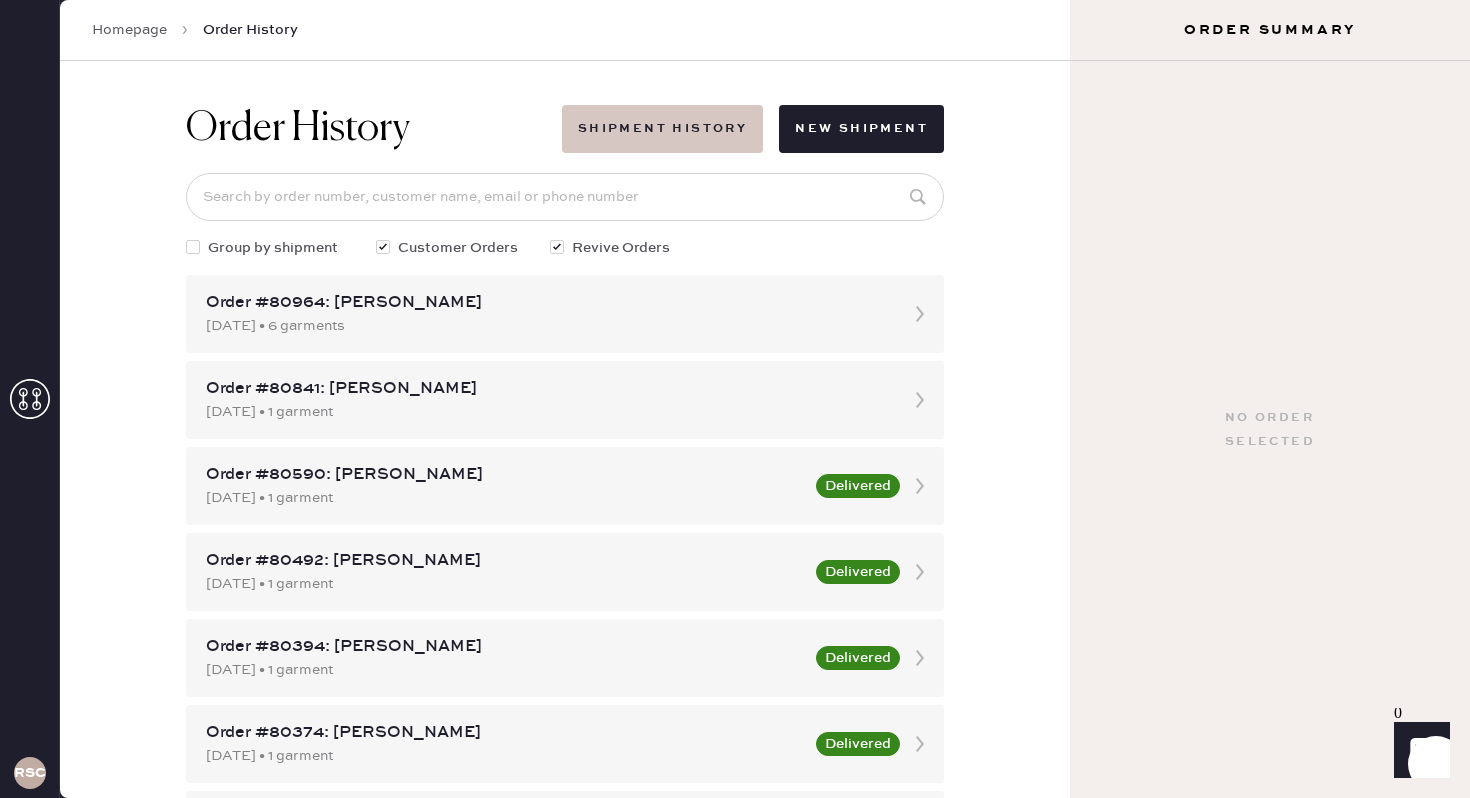 click on "Shipment History" at bounding box center (662, 129) 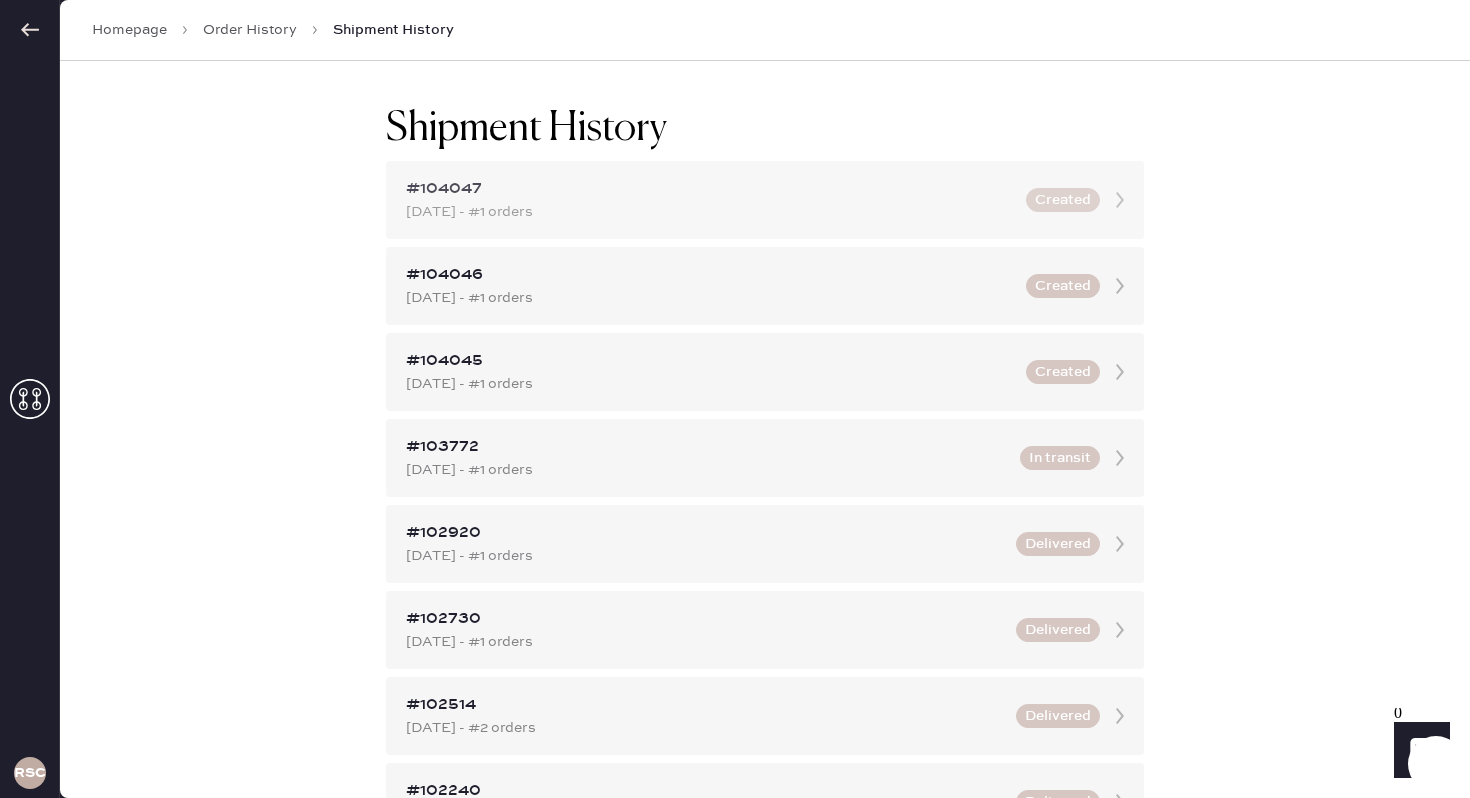 click on "#104047" at bounding box center (710, 189) 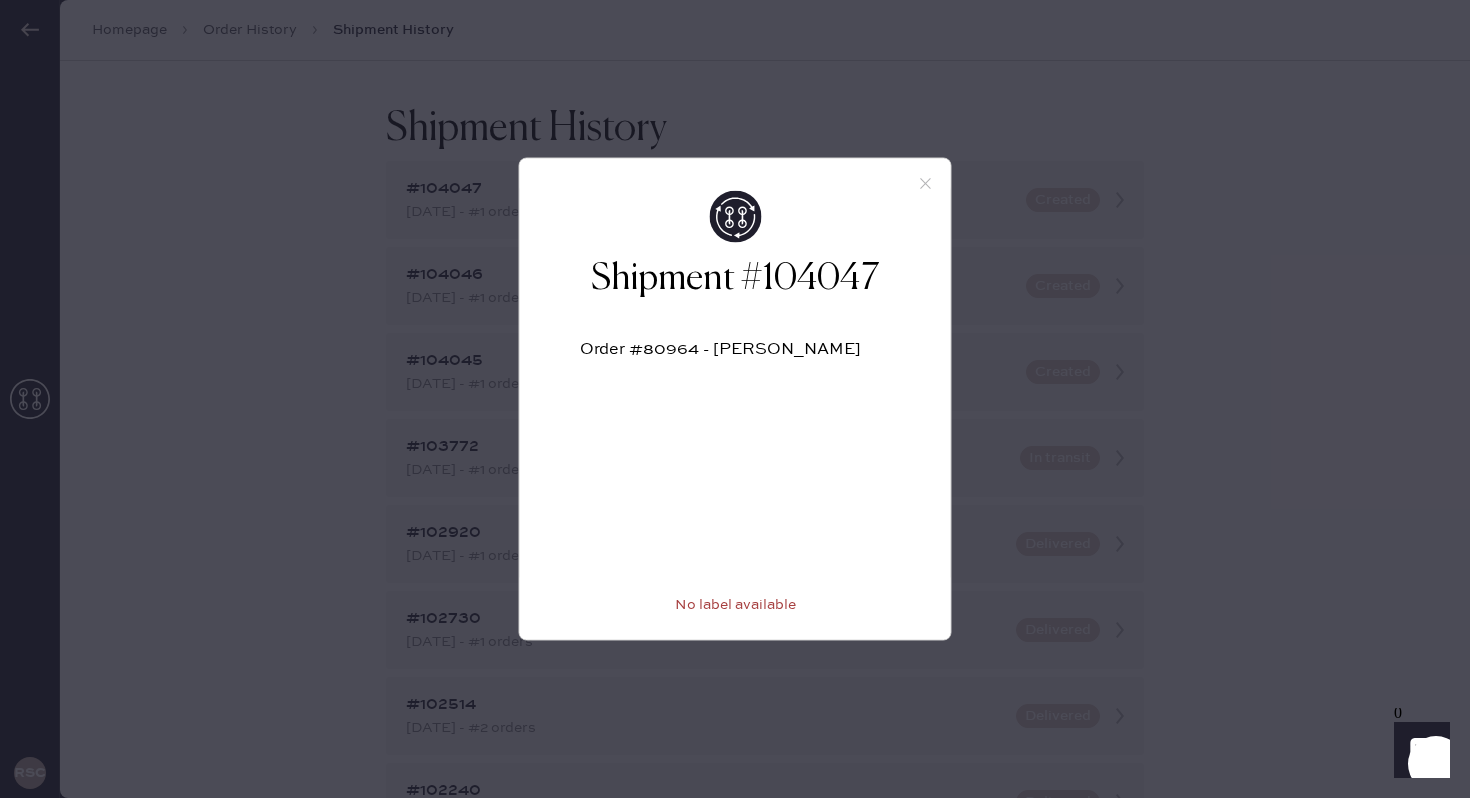 click on "No label available" at bounding box center [735, 609] 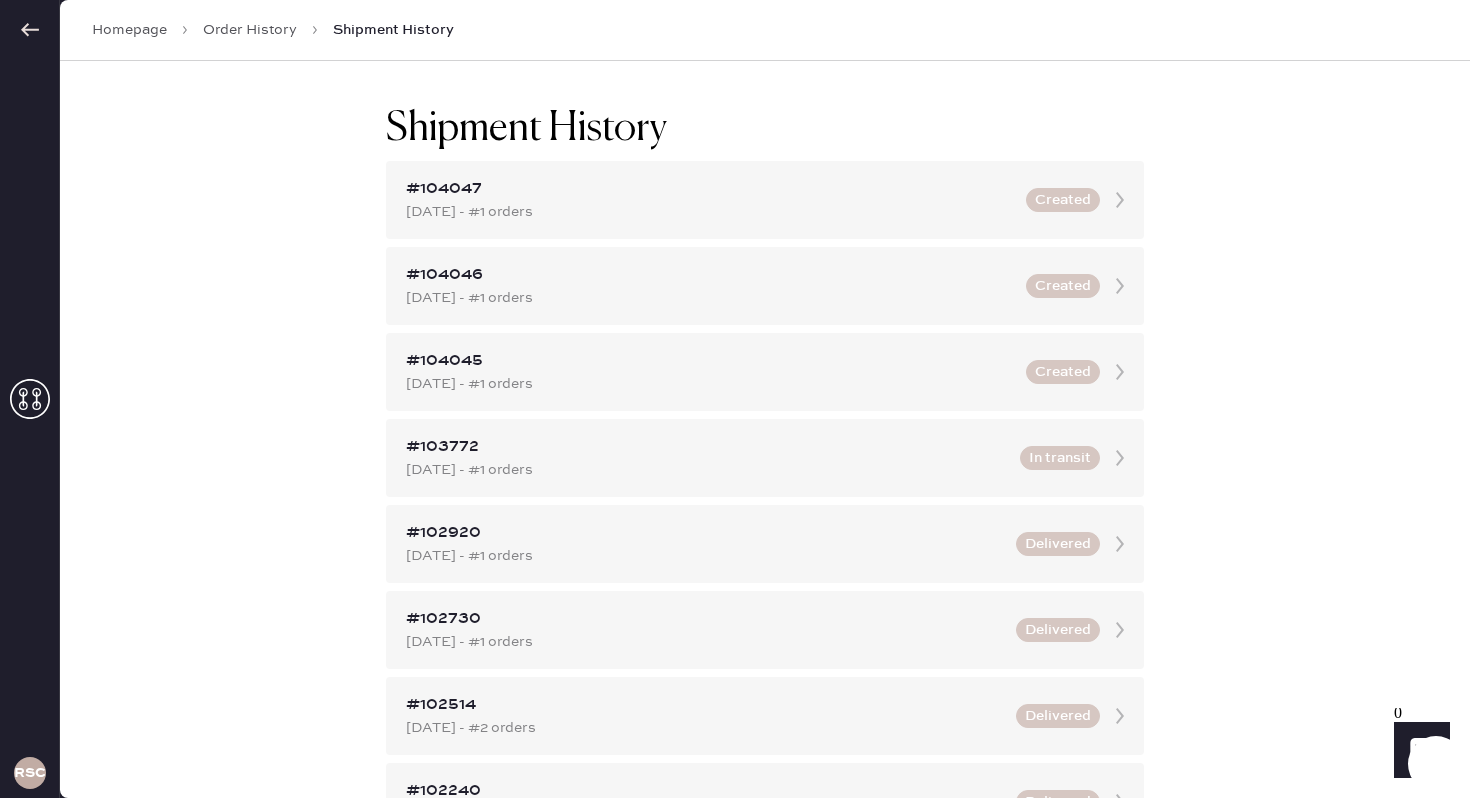 click on "#104047 [DATE] - #1 orders Created #104046 [DATE] - #1 orders Created #104045 [DATE] - #1 orders Created #103772 [DATE] - #1 orders In transit #102920 [DATE] - #1 orders Delivered #102730 [DATE] - #1 orders Delivered #102514 [DATE] - #2 orders Delivered #102240 [DATE] - #1 orders Delivered #101973 [DATE] - #2 orders Delivered #101782 [DATE] - #2 orders Delivered #101781 [DATE] - #2 orders Info received #101372 [DATE] - #1 orders Delivered #100740 [DATE] - #1 orders Delivered #100580 [DATE] - #1 orders Delivered #100169 [DATE] - #1 orders Delivered #99513 [DATE] - #2 orders Delivered #99269 [DATE] - #1 orders Info received #99268 [DATE] - #1 orders Delivered #98875 [DATE] - #1 orders Info received #98874 [DATE] - #1 orders Delivered #98657 [DATE] - #2 orders Delivered #98164 [DATE] - #1 orders Info received #98163 [DATE] - #1 orders Delivered #96669 [DATE] - #1 orders" at bounding box center [765, 1232] 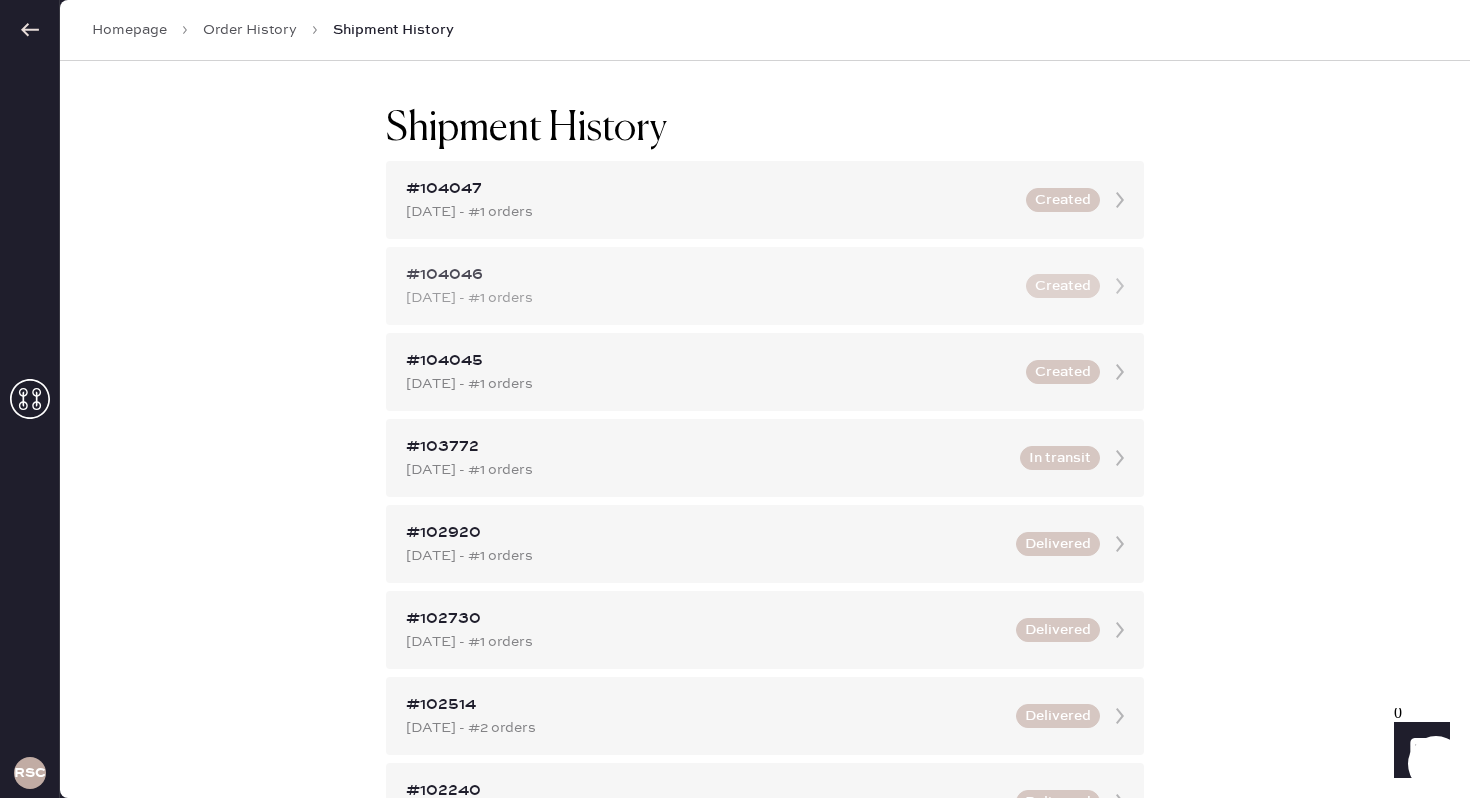 click on "[DATE] - #1 orders" at bounding box center (710, 298) 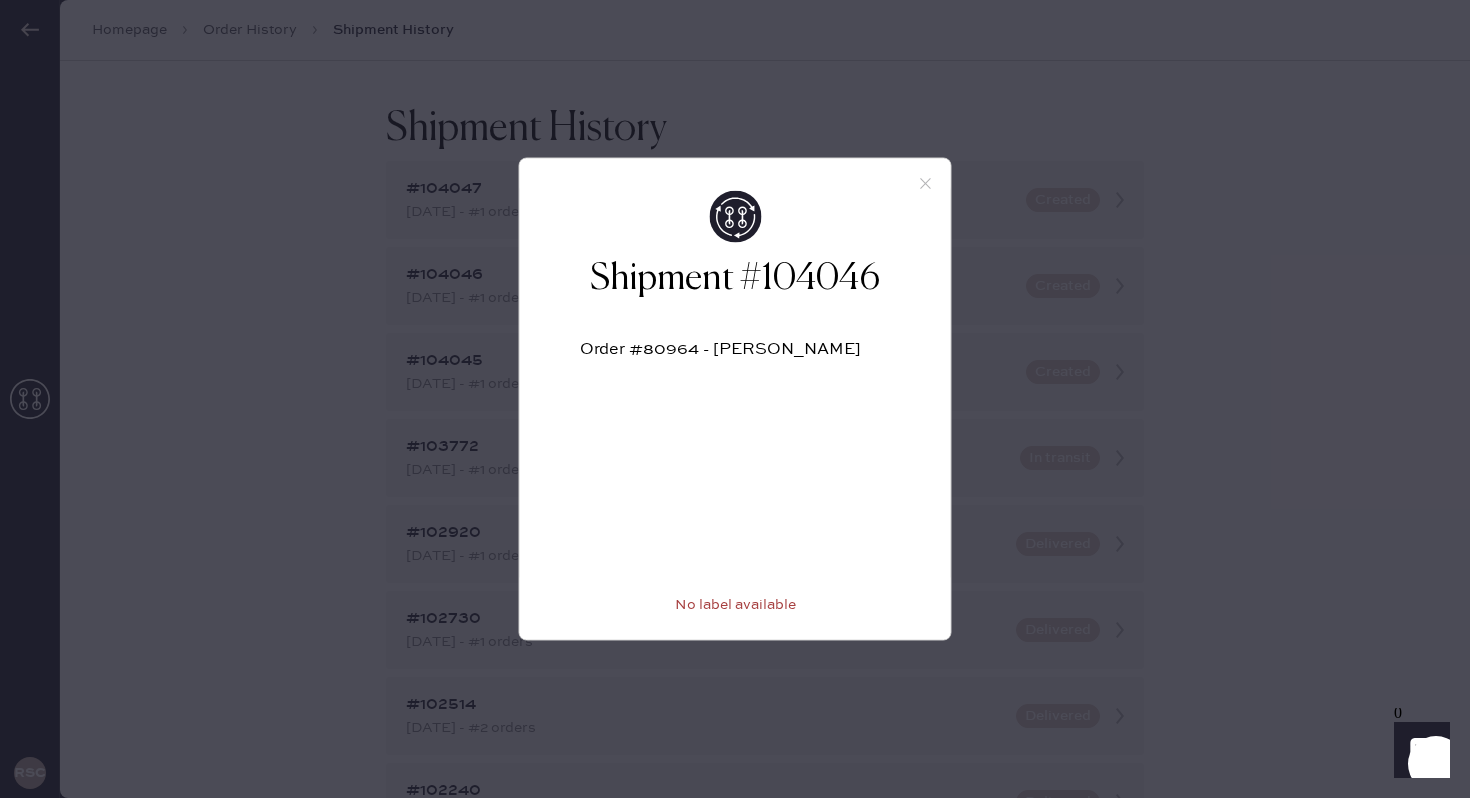 click 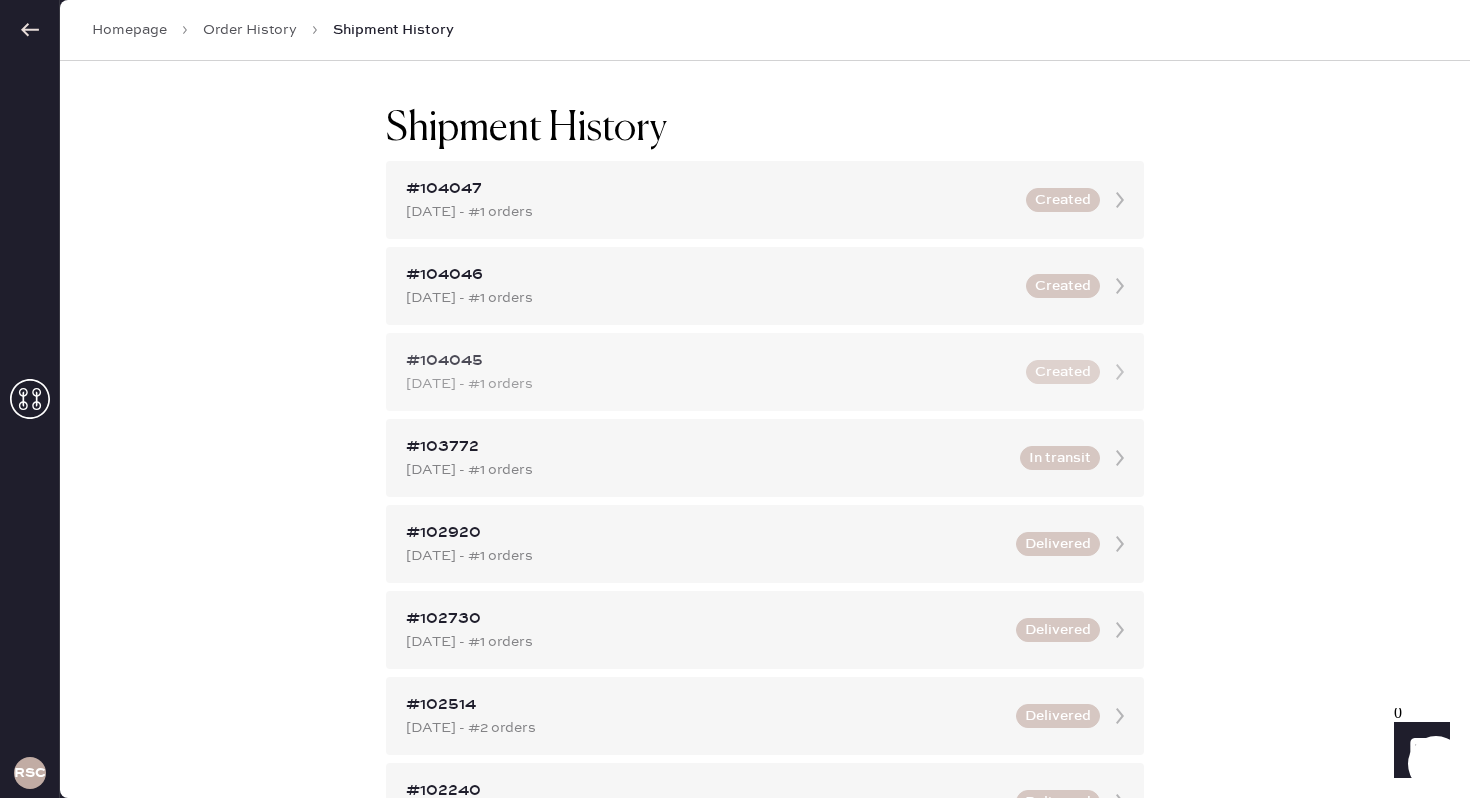 click on "#104045" at bounding box center [710, 361] 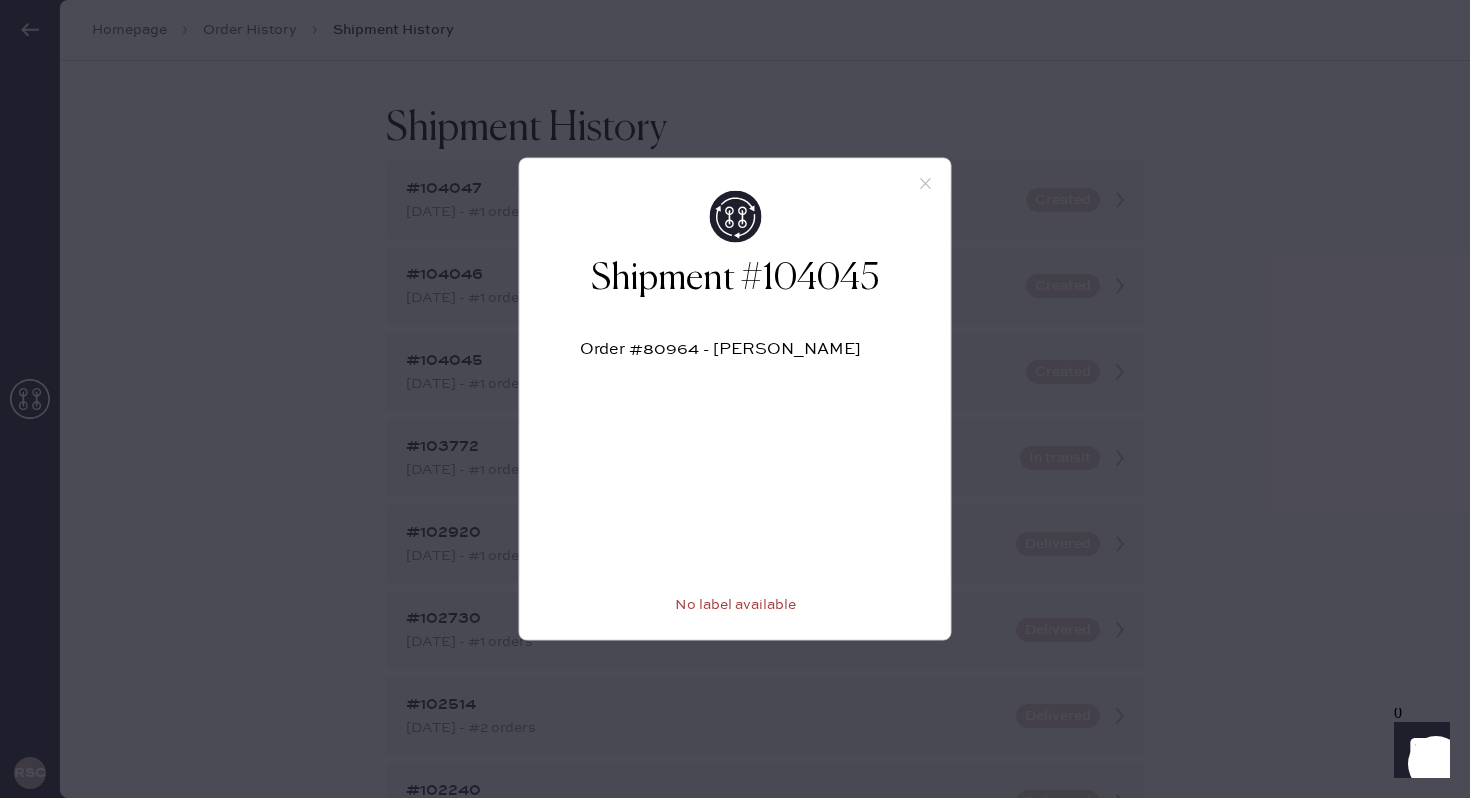 click 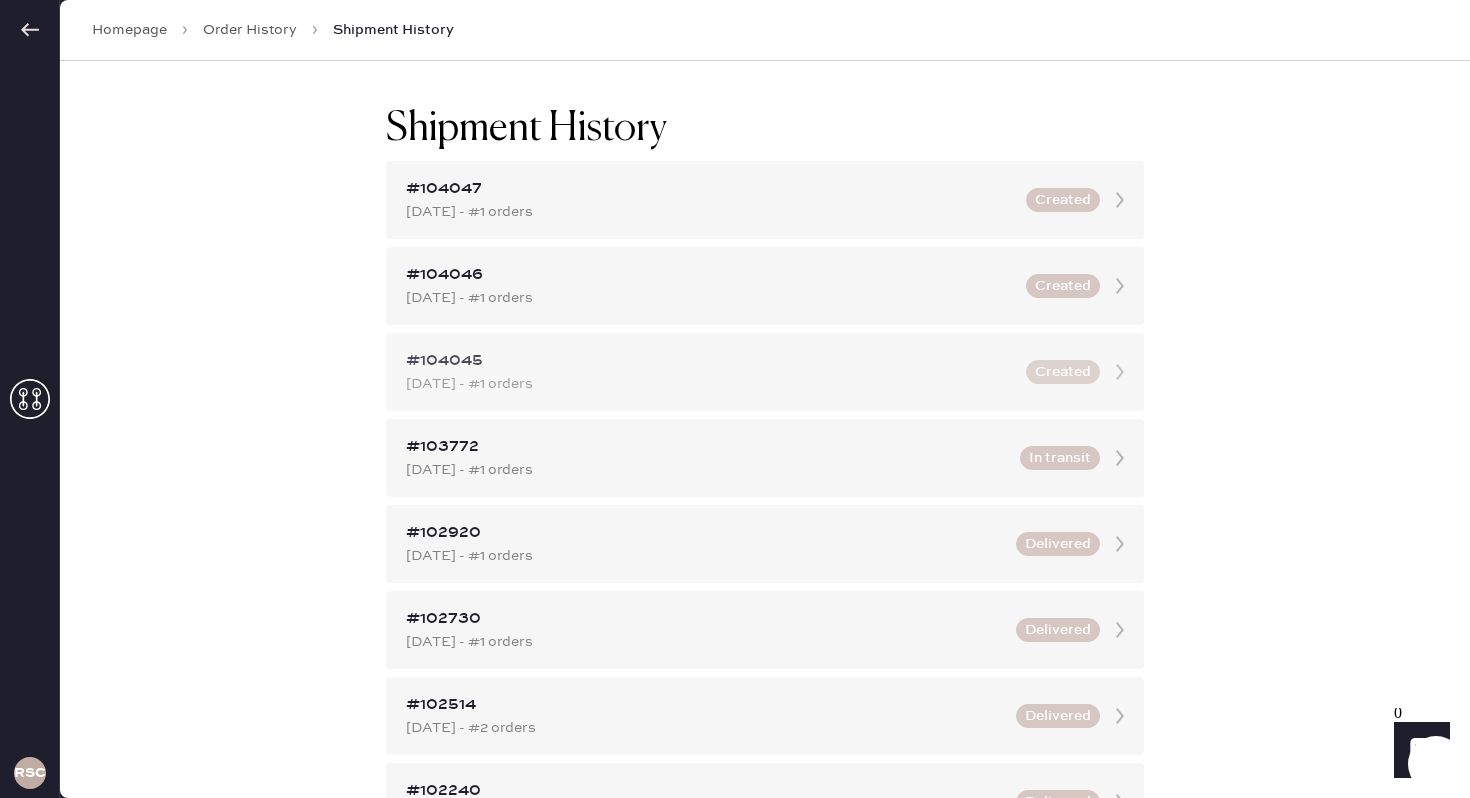 click on "[DATE] - #1 orders" at bounding box center (710, 384) 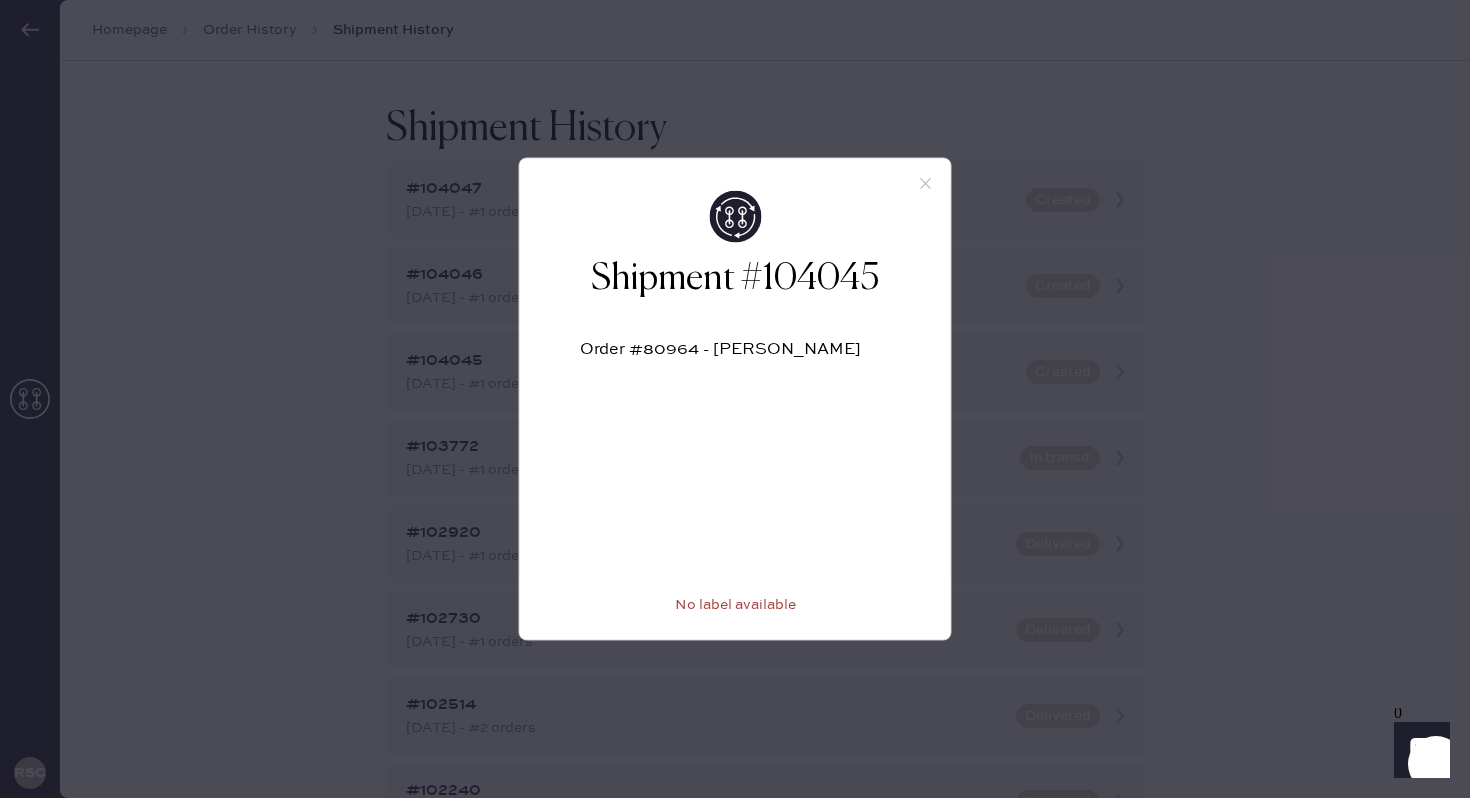 click 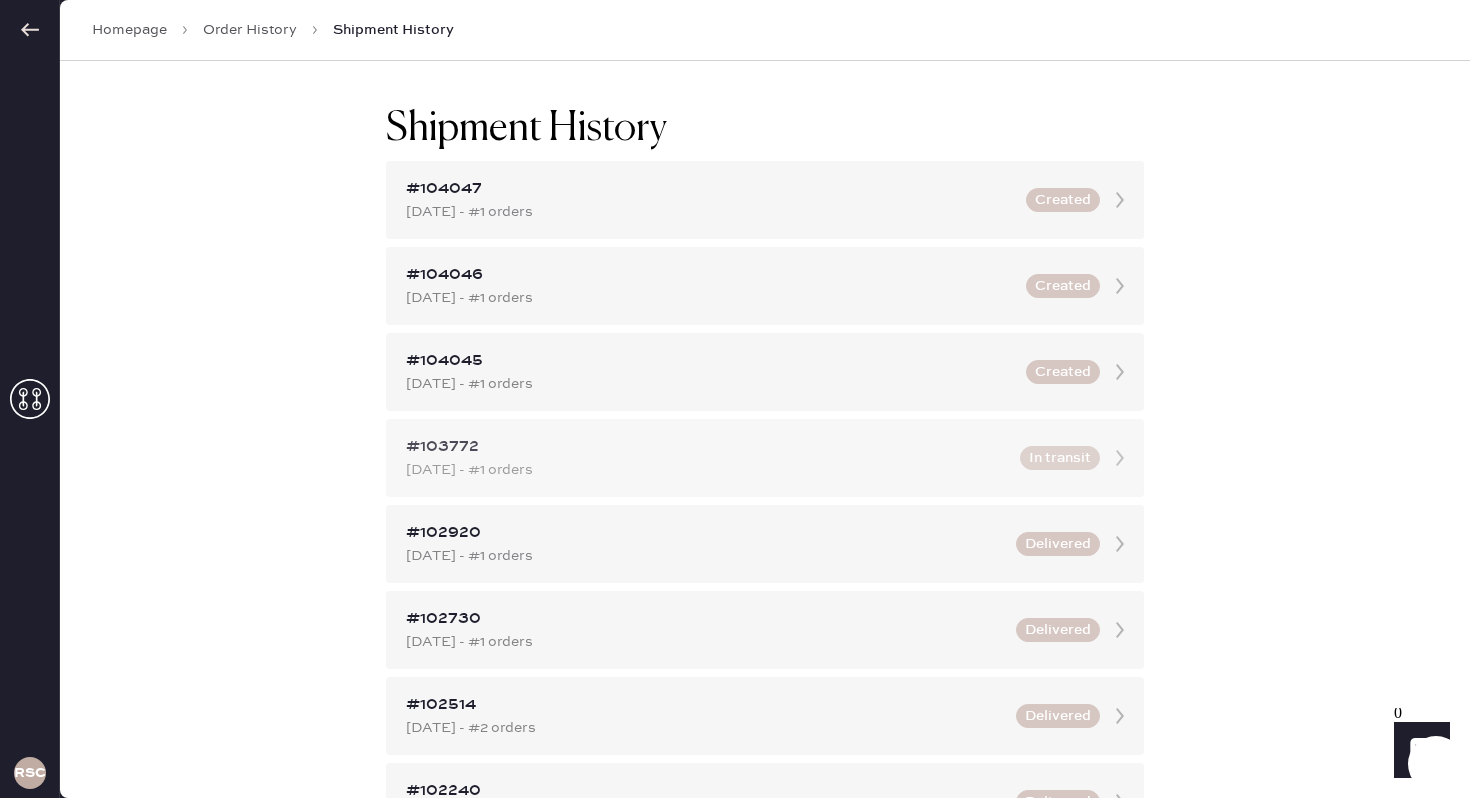 click on "#103772" at bounding box center [707, 447] 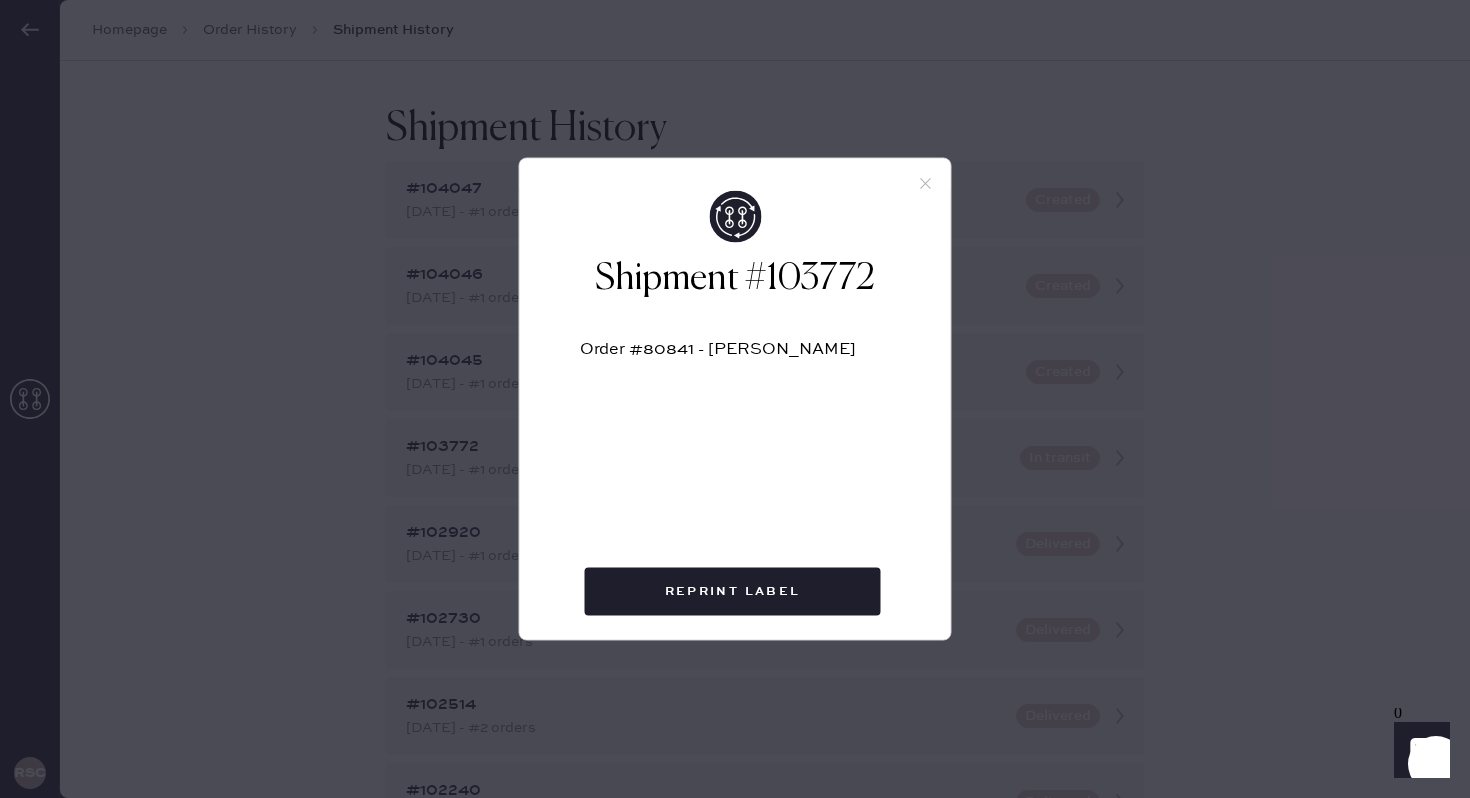 click 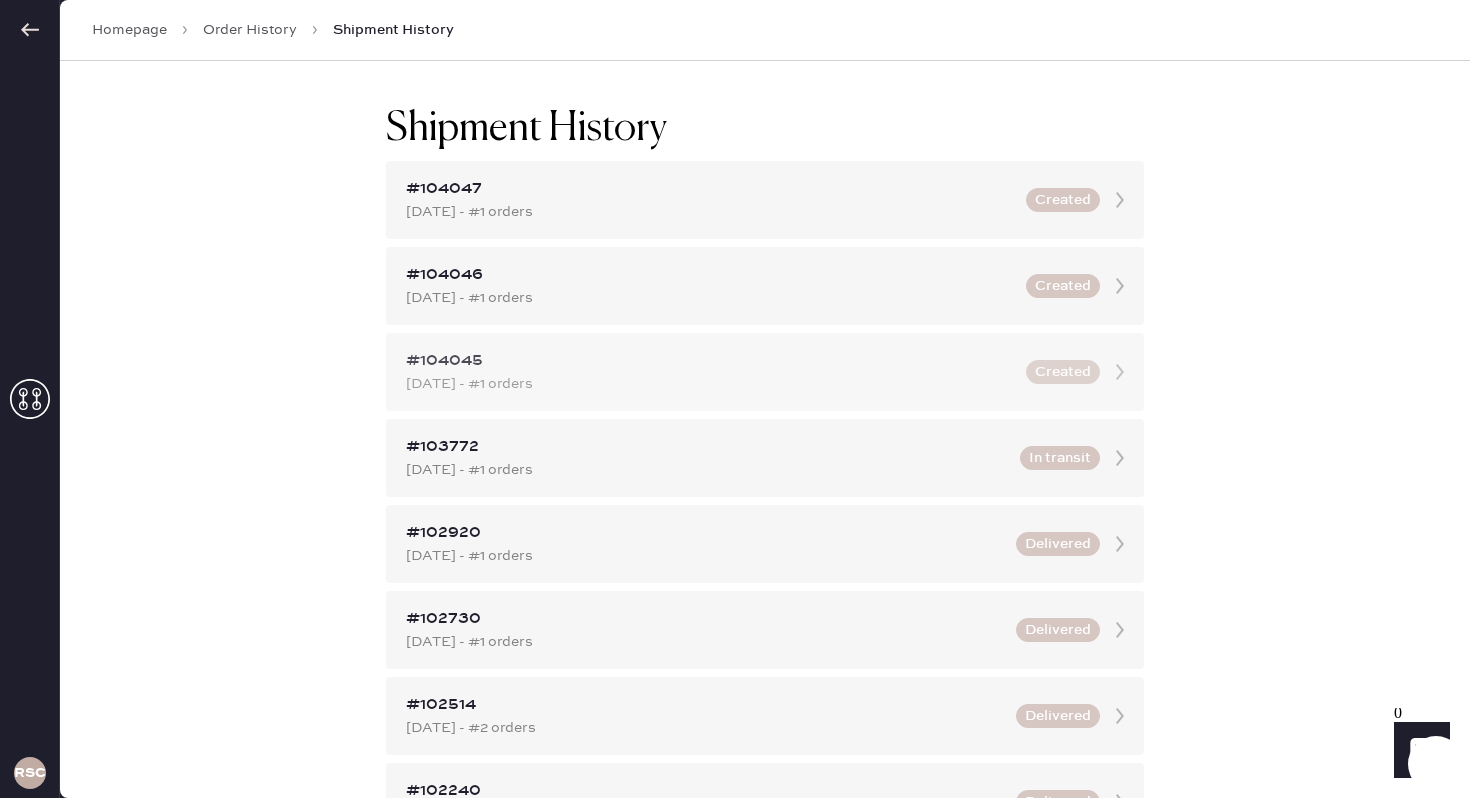 click on "[DATE] - #1 orders" at bounding box center [710, 384] 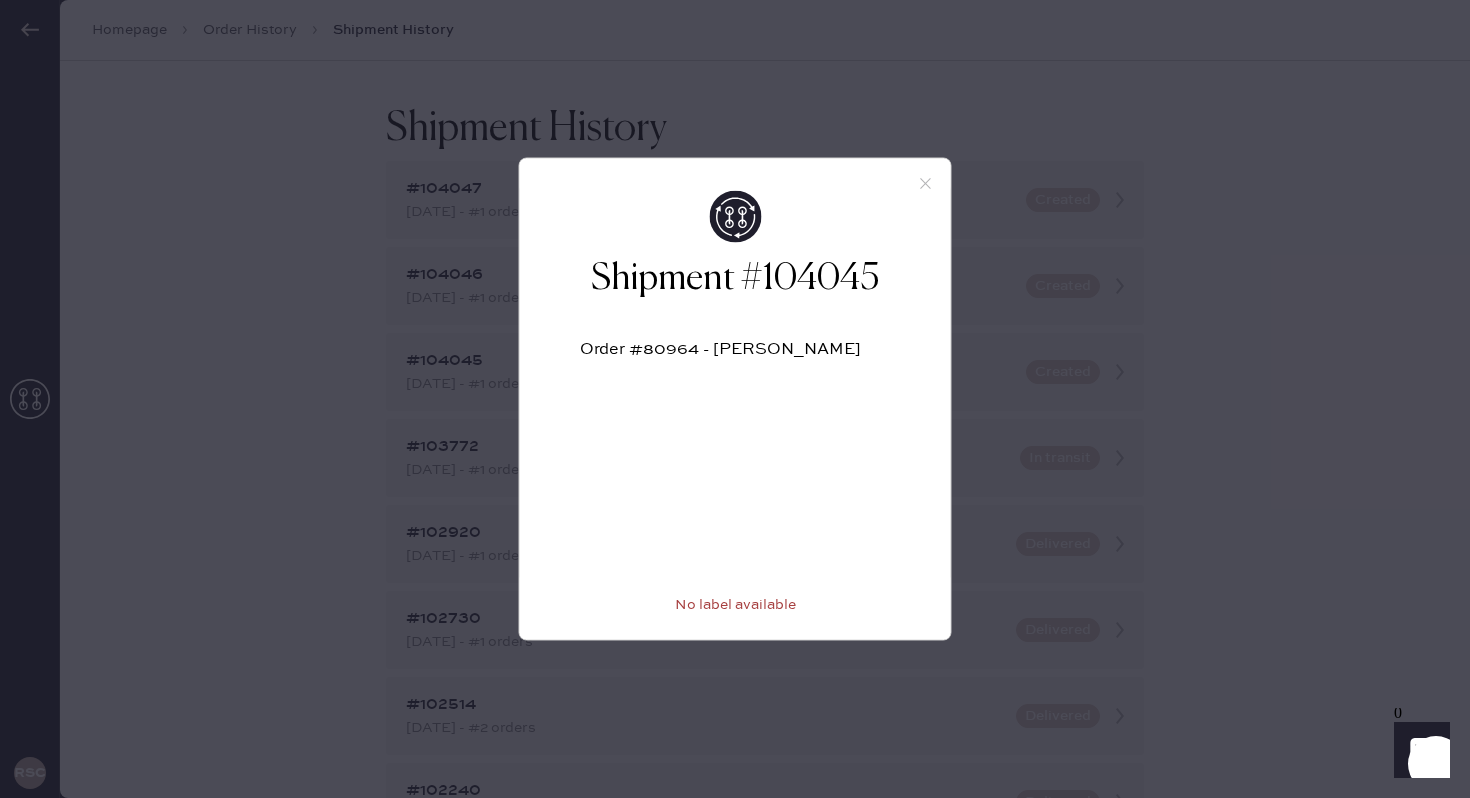 click 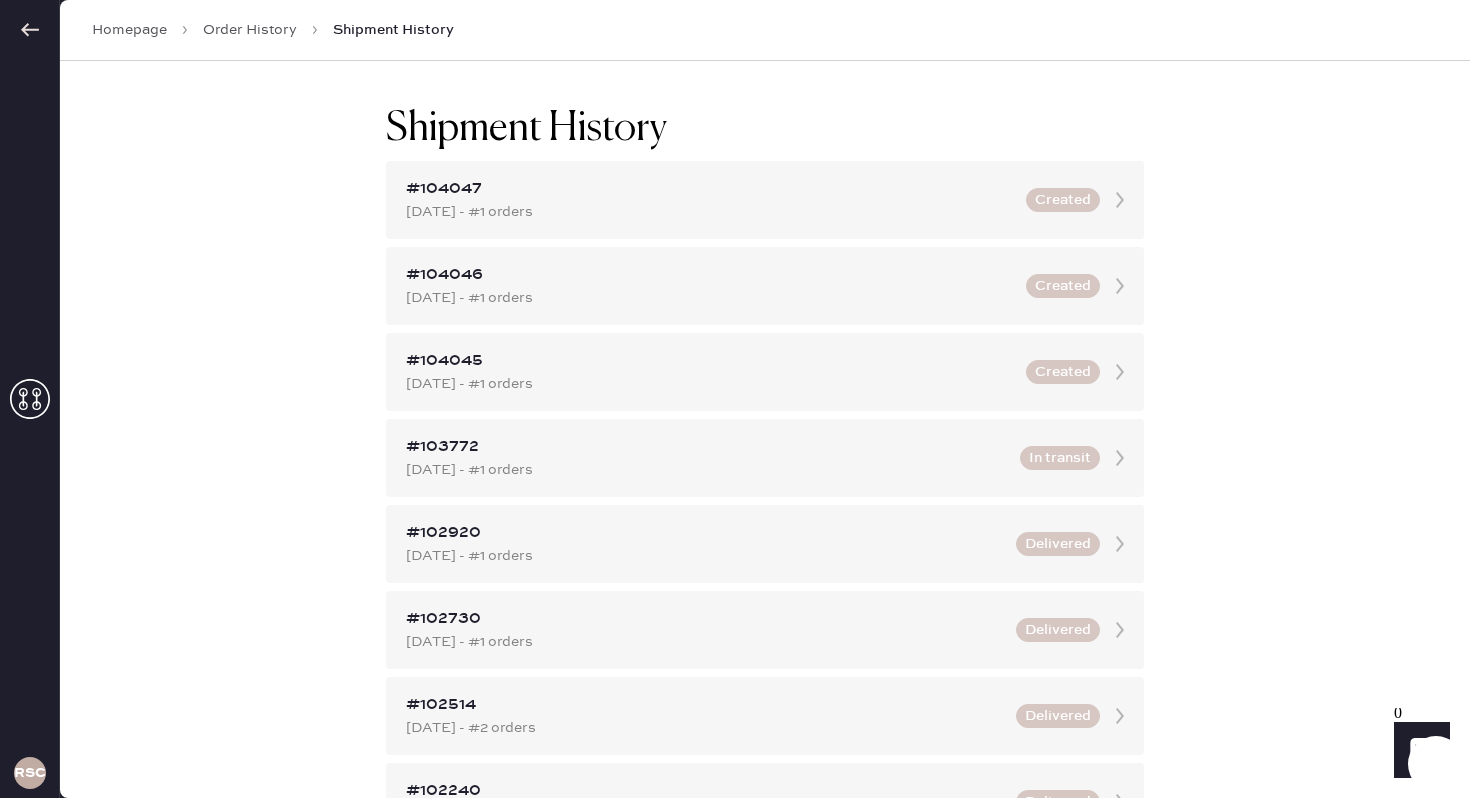 click 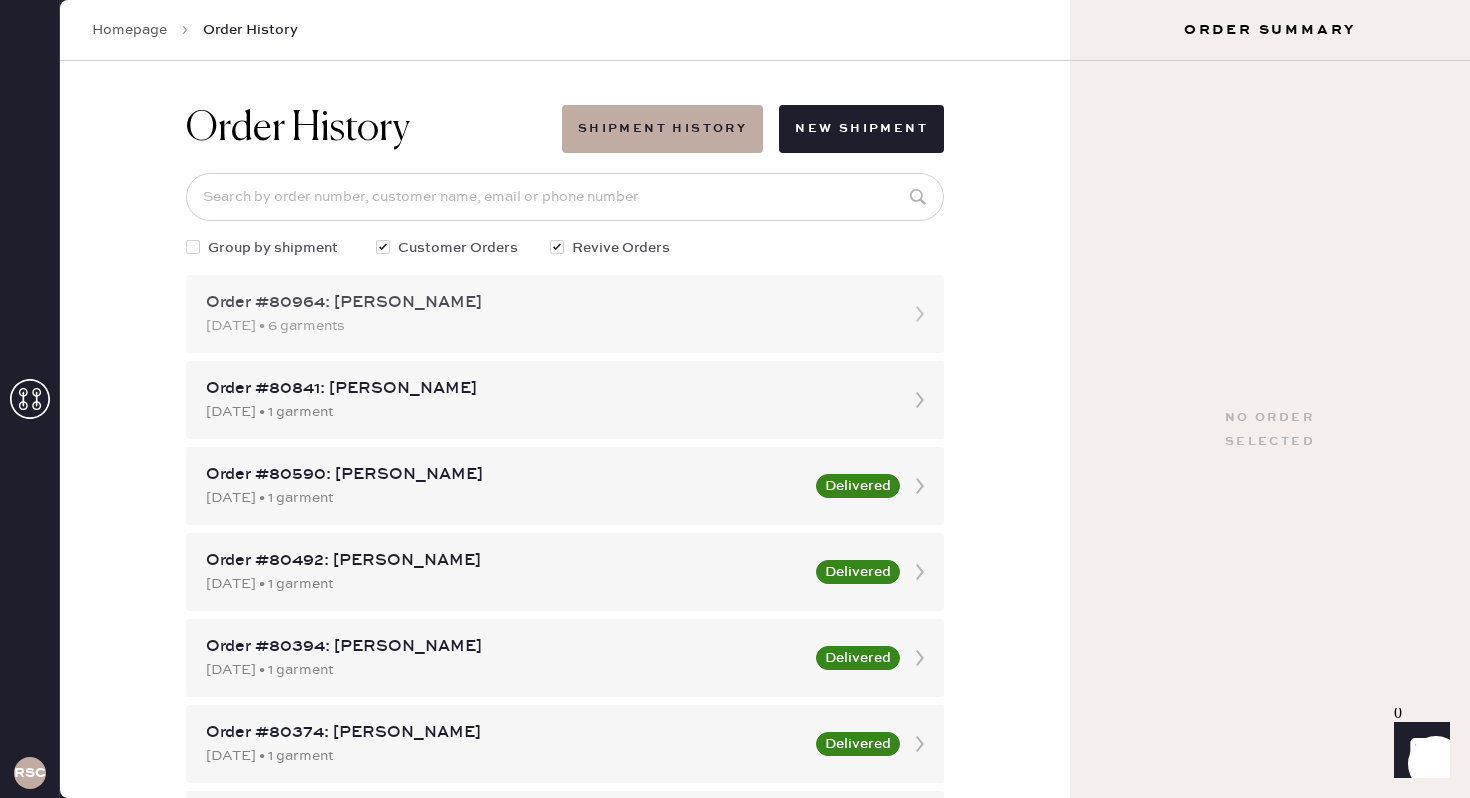 click on "[DATE] • 6 garments" at bounding box center (547, 326) 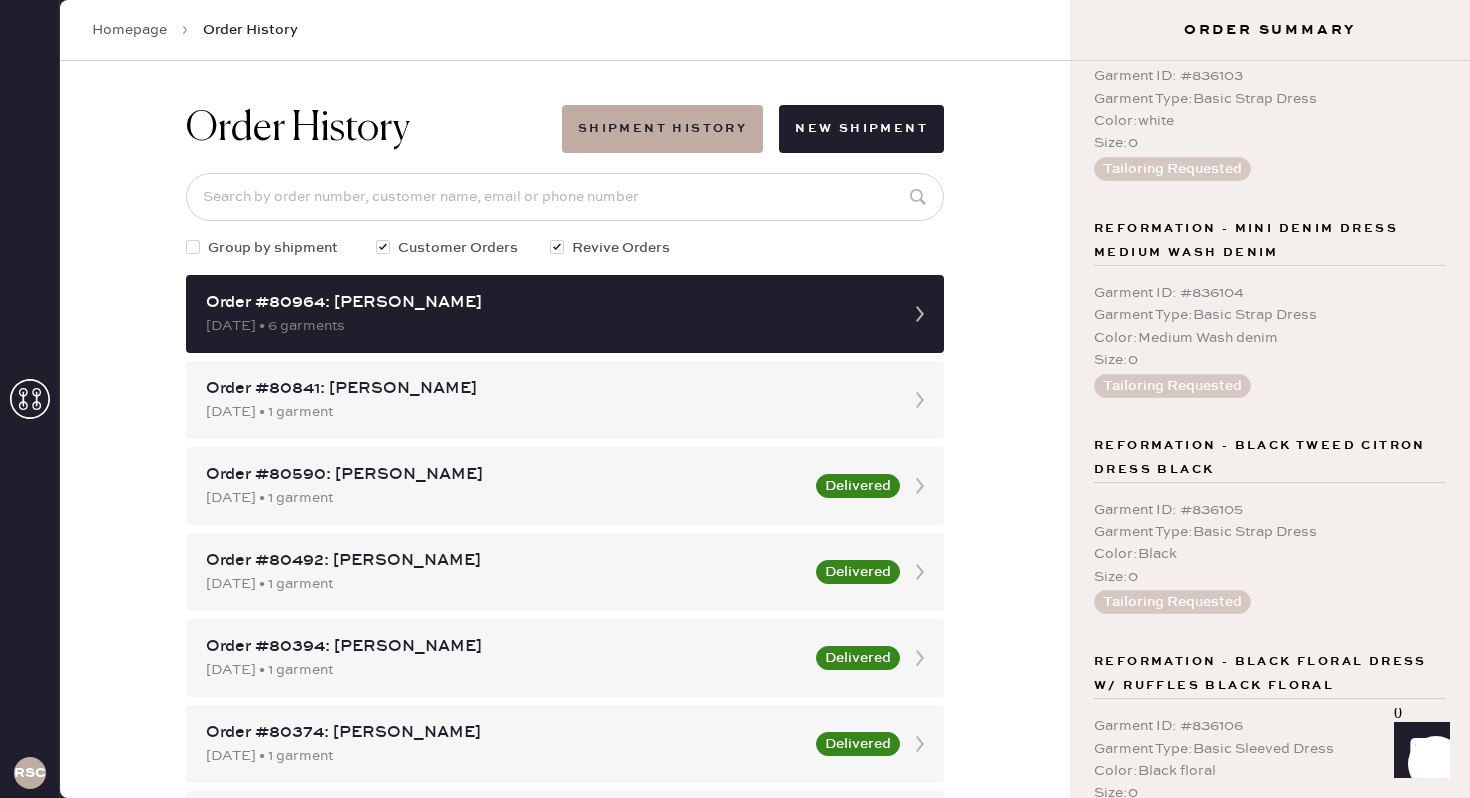 scroll, scrollTop: 760, scrollLeft: 0, axis: vertical 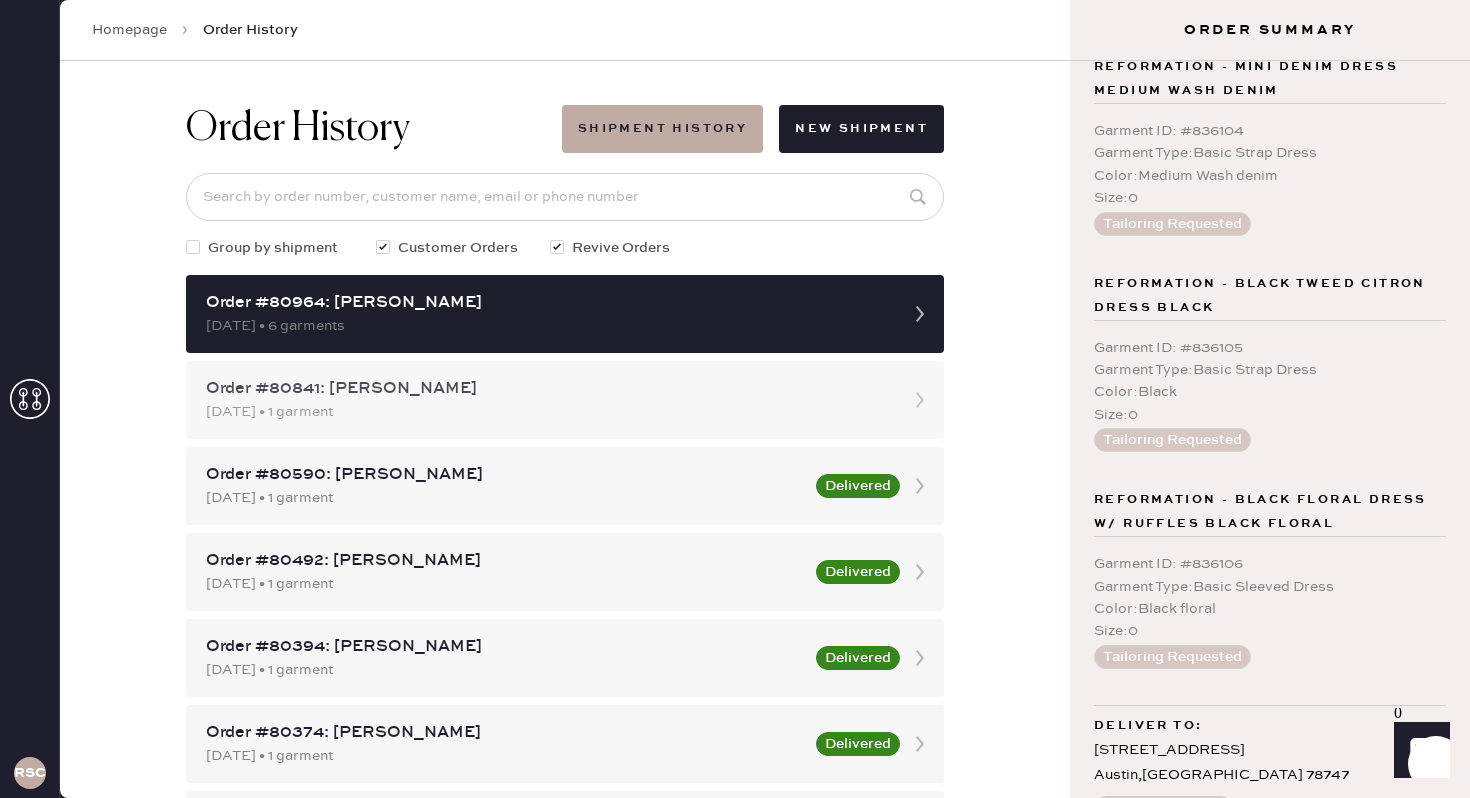 click on "Order #80841: [PERSON_NAME]" at bounding box center [547, 389] 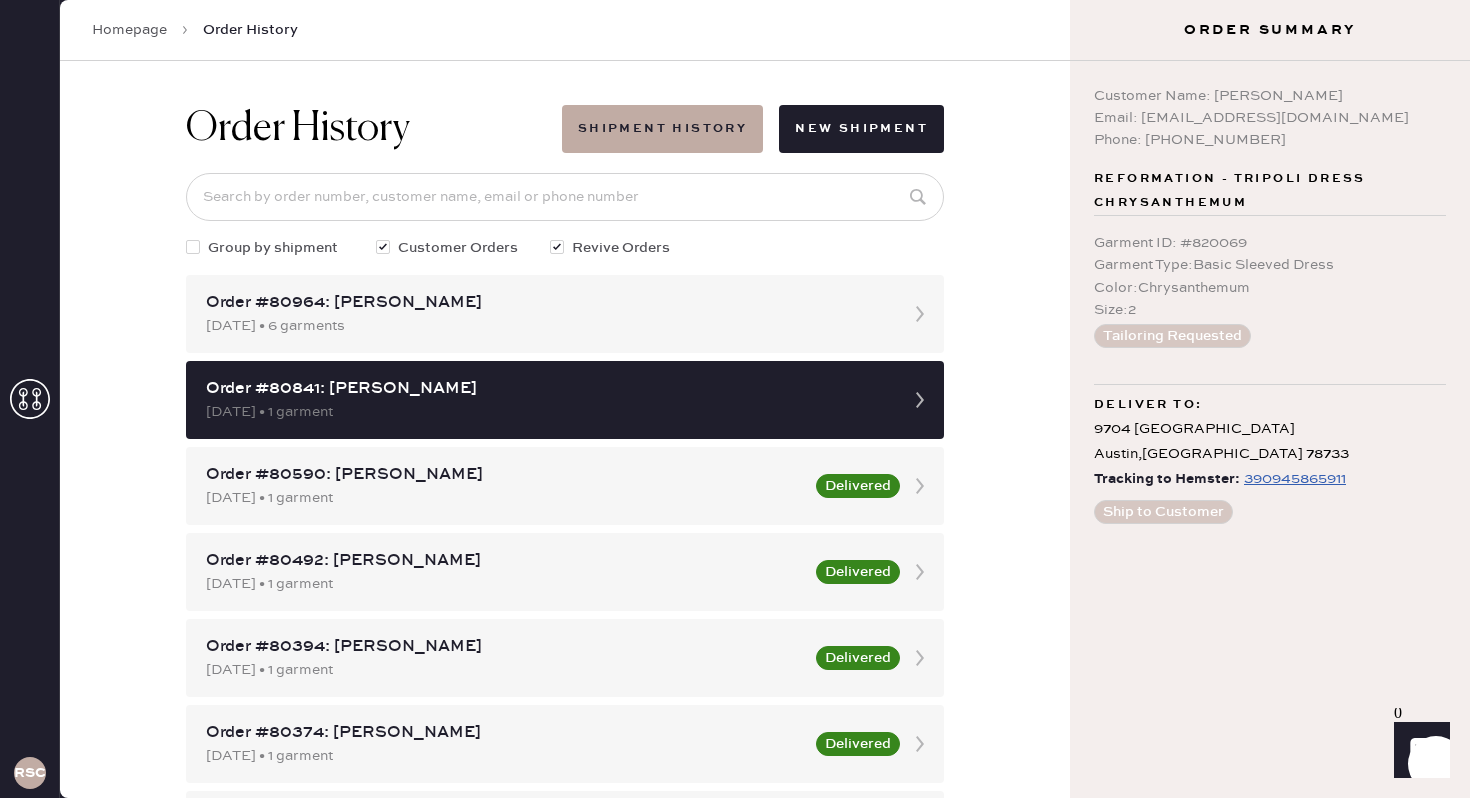 click on "RSCA" at bounding box center [30, 773] 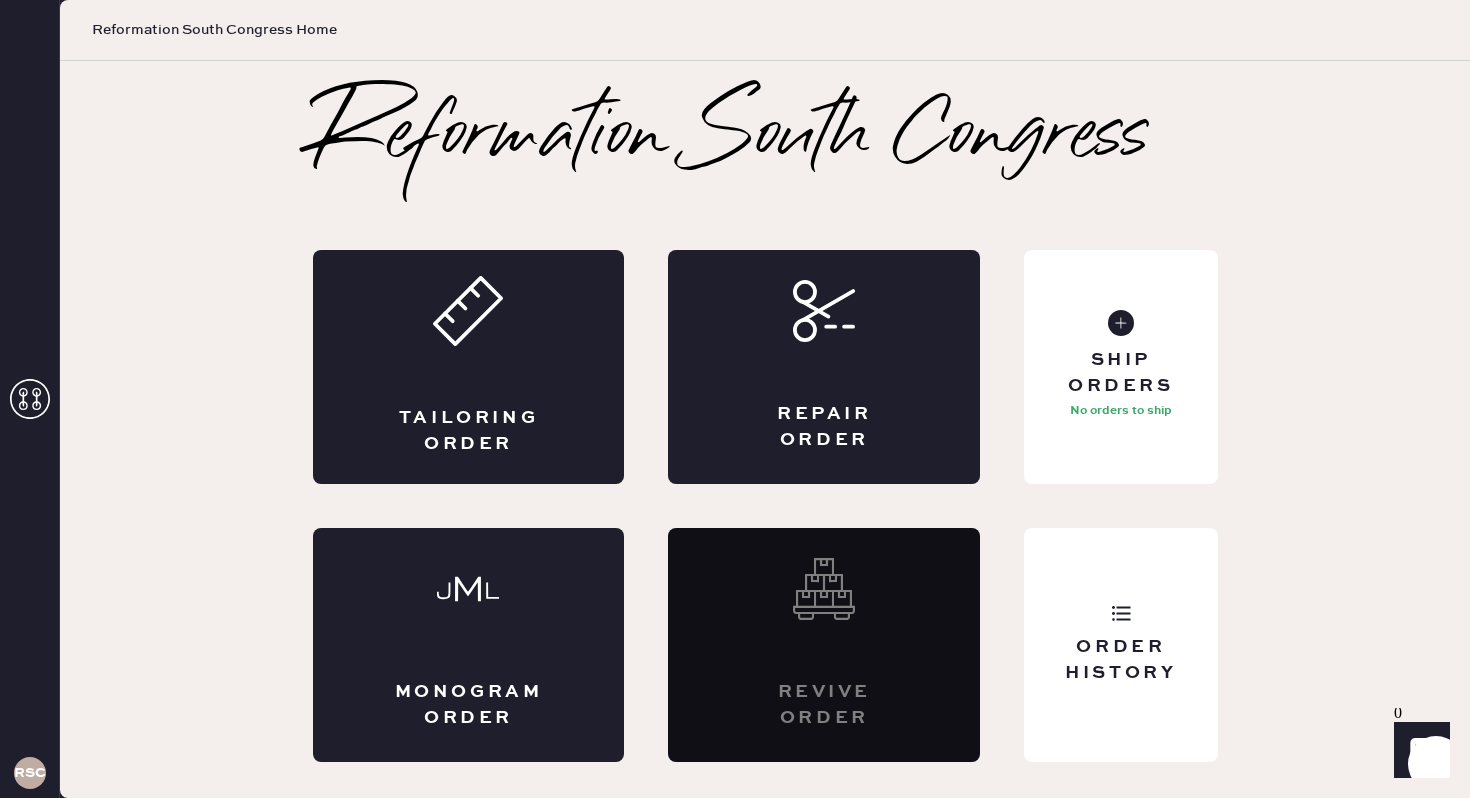 click 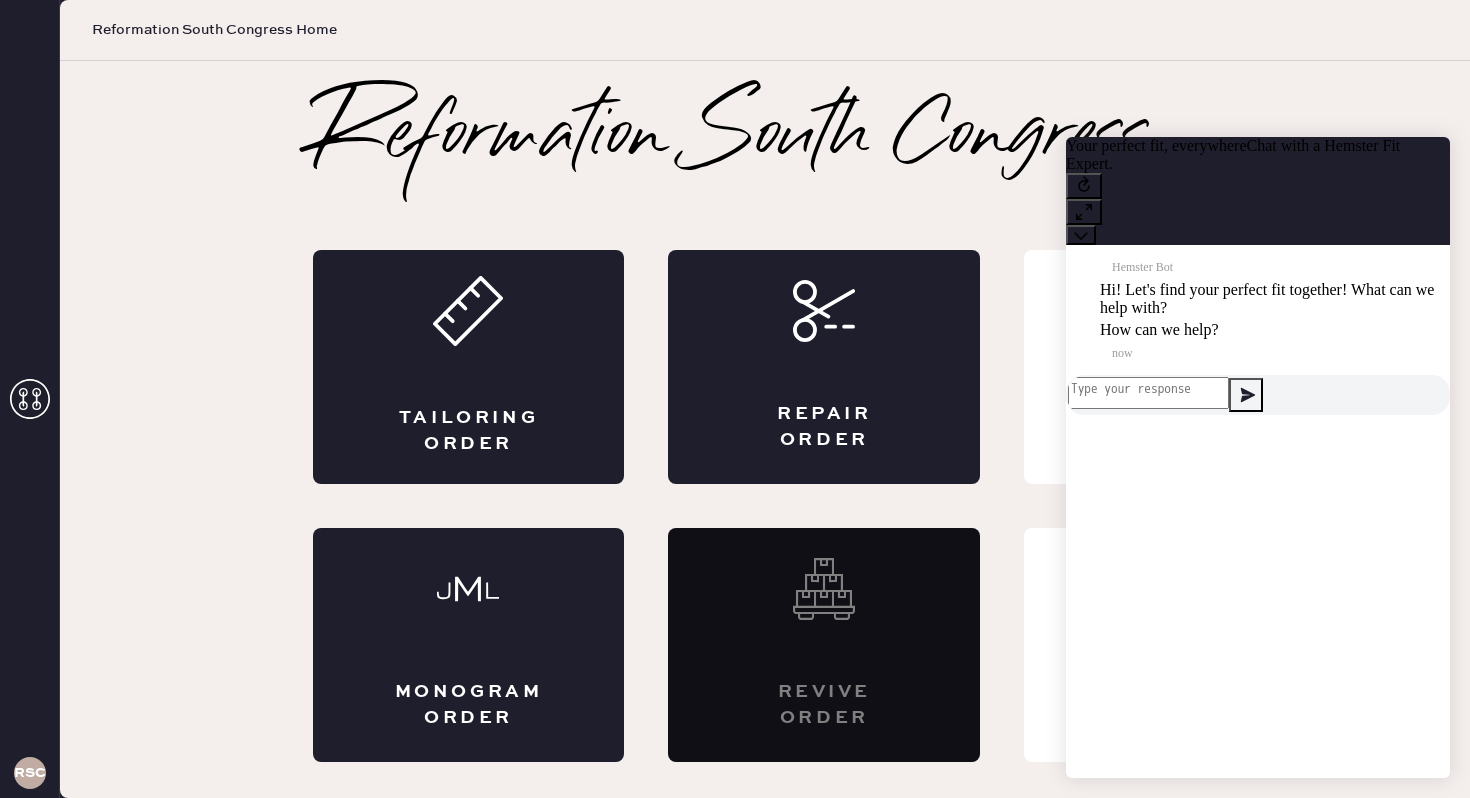 scroll, scrollTop: 1, scrollLeft: 0, axis: vertical 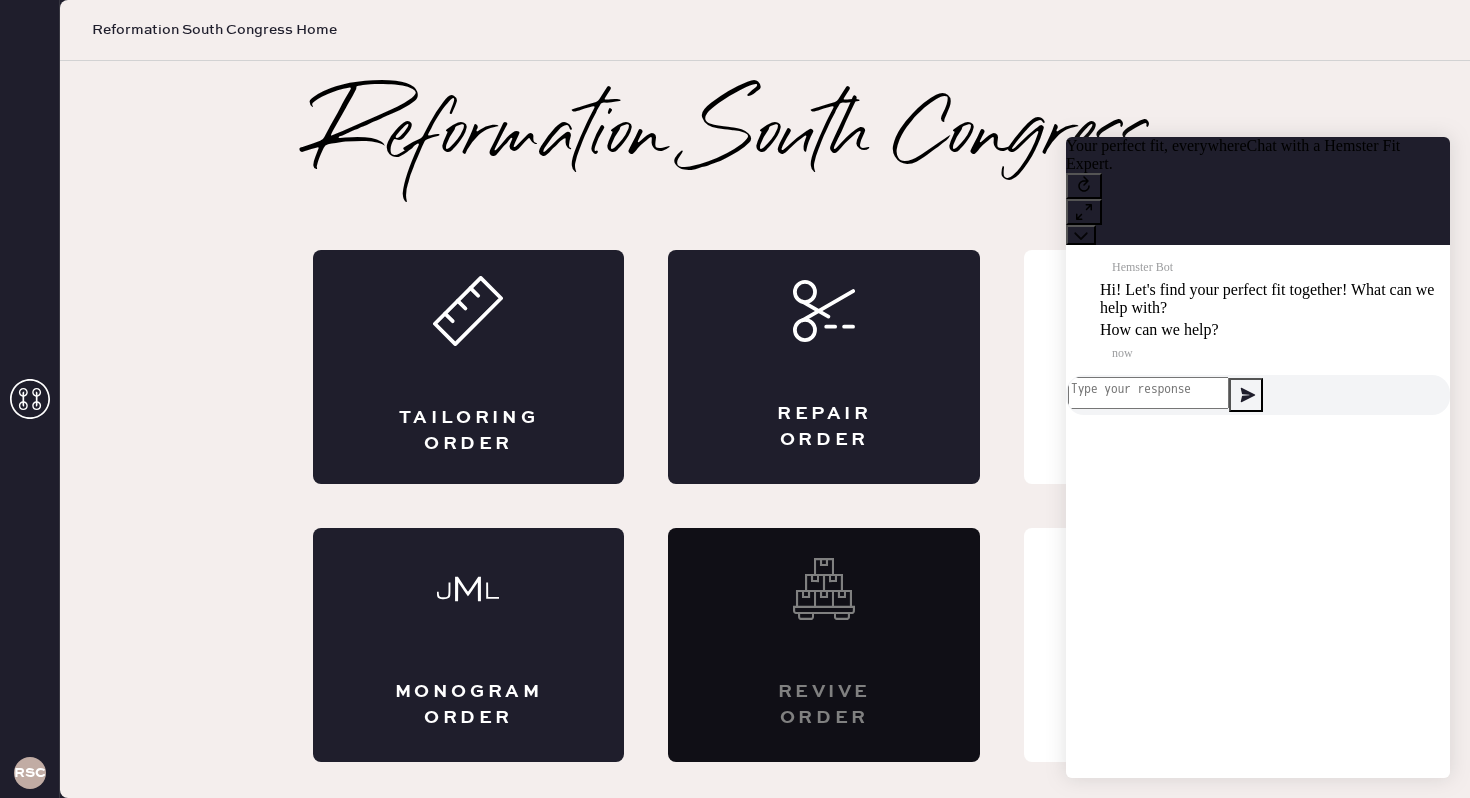 click on "Reformation South Congress Tailoring Order Repair Order Monogram Order Revive order Order History Ship Orders No orders to ship" at bounding box center (765, 429) 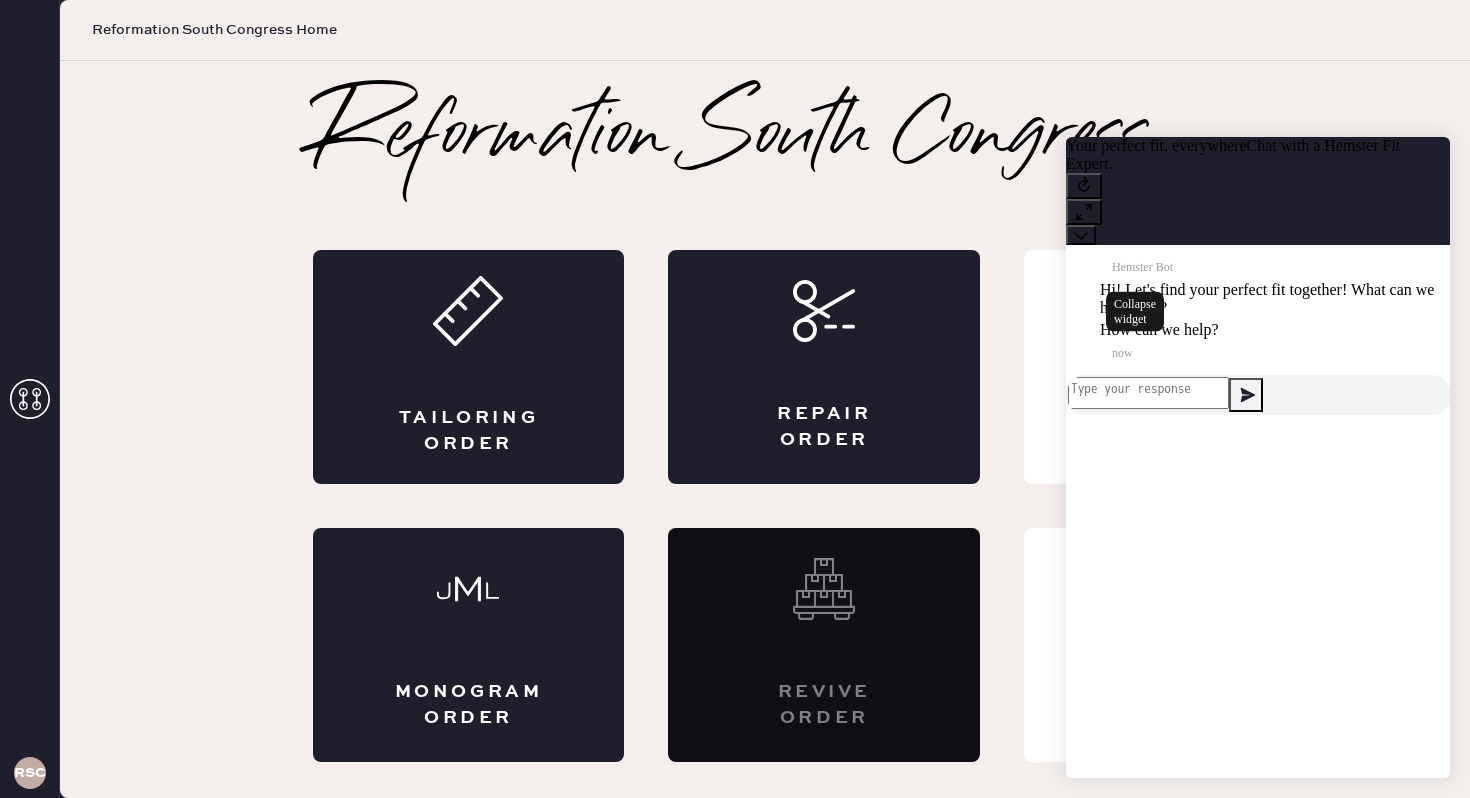click 